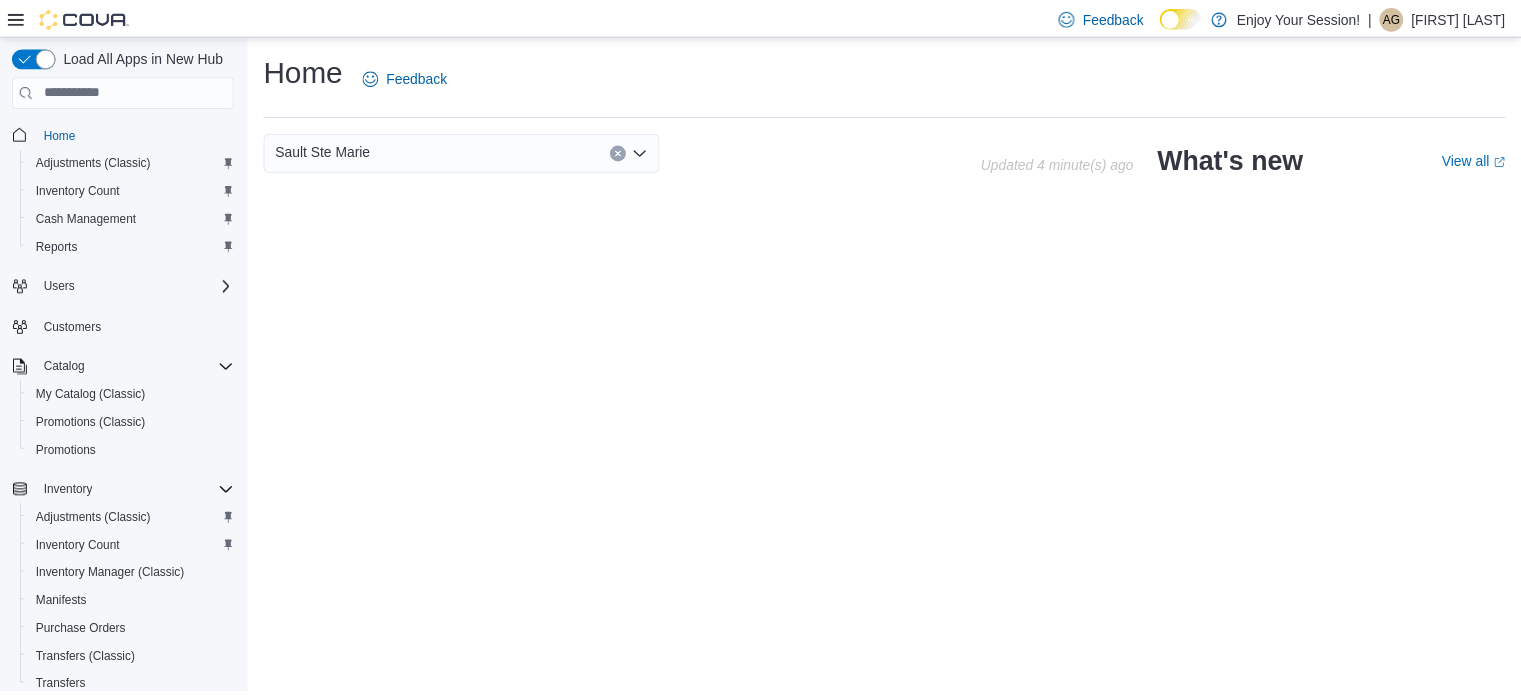 scroll, scrollTop: 0, scrollLeft: 0, axis: both 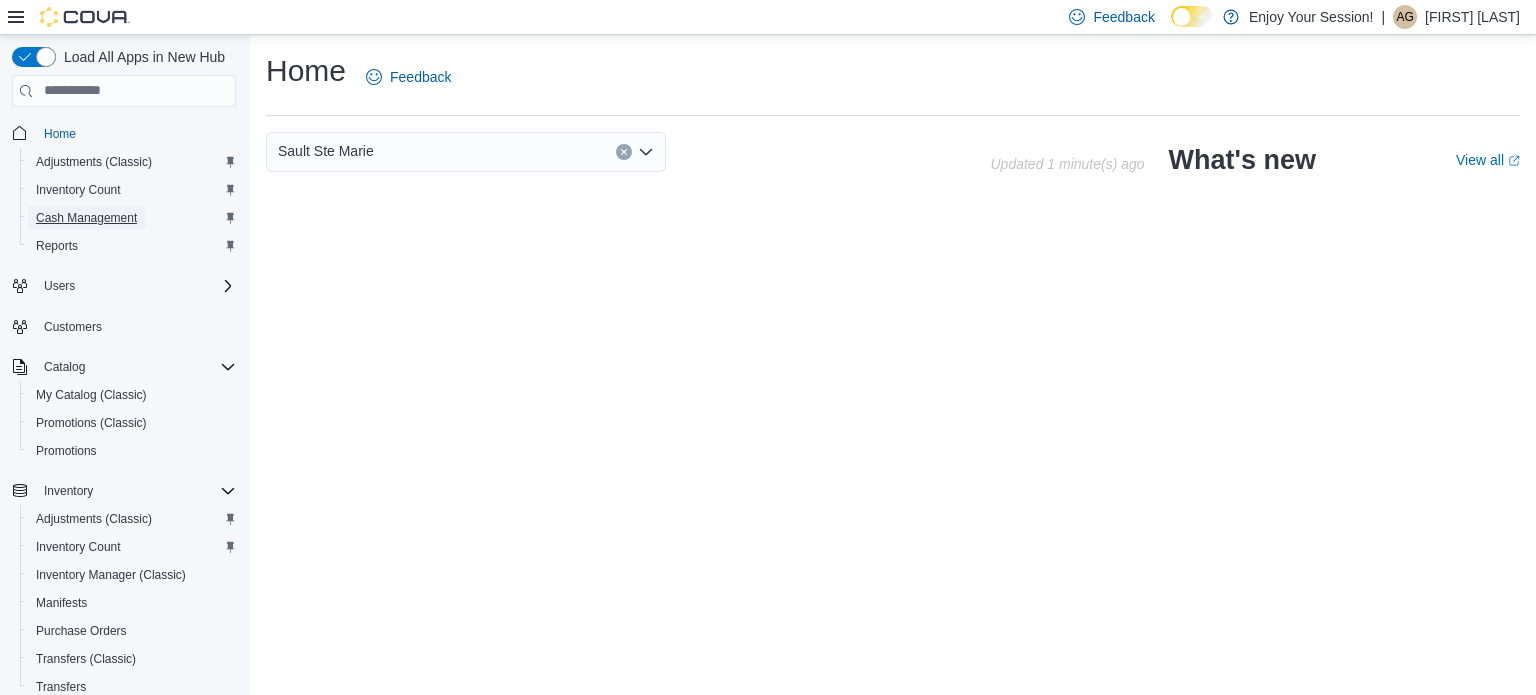 click on "Cash Management" at bounding box center [86, 218] 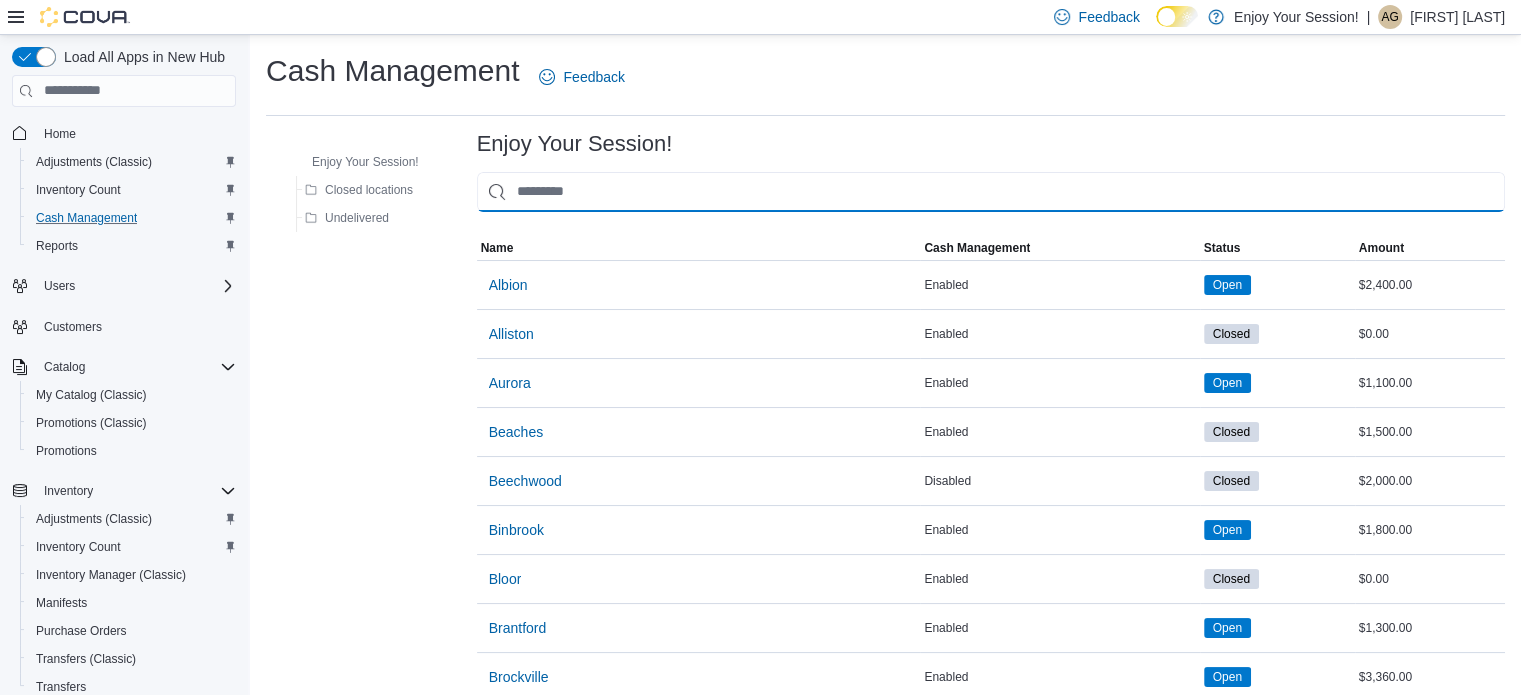 click at bounding box center (991, 192) 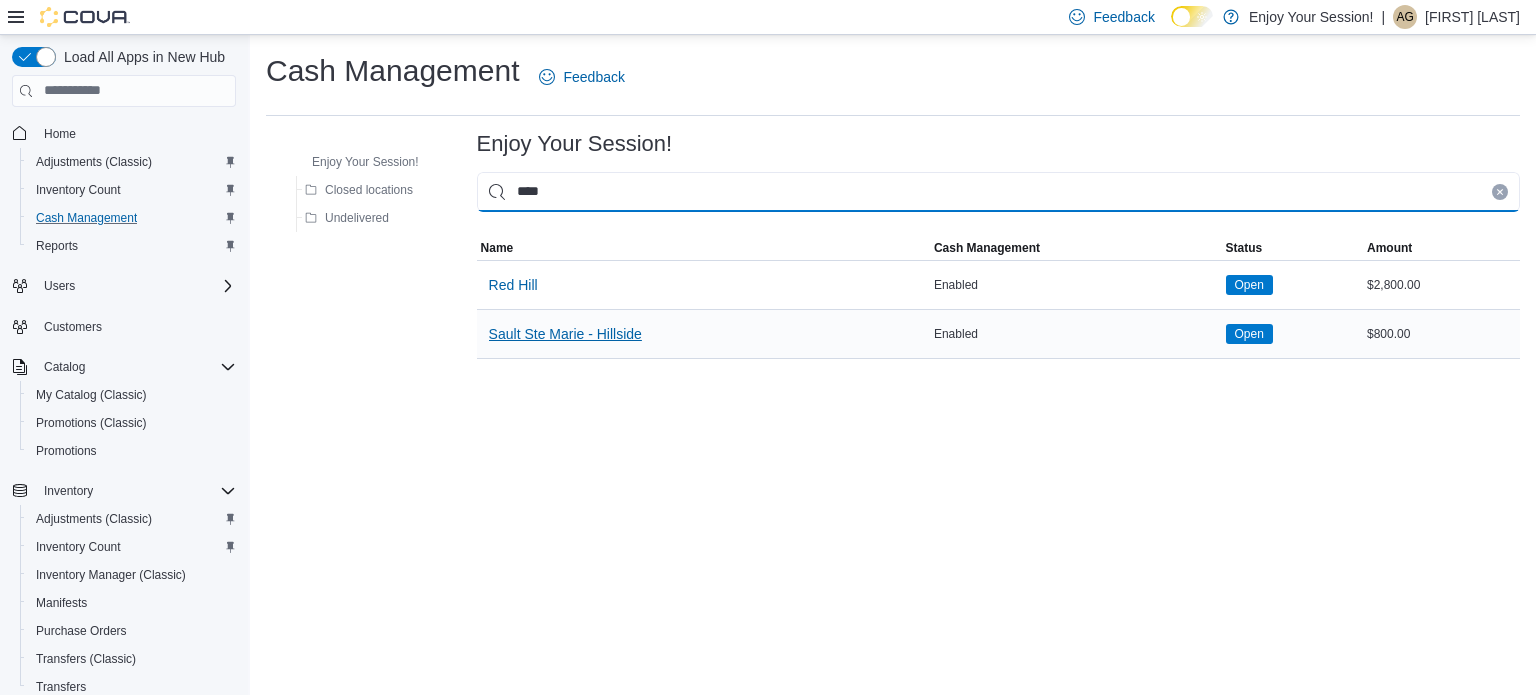 type on "****" 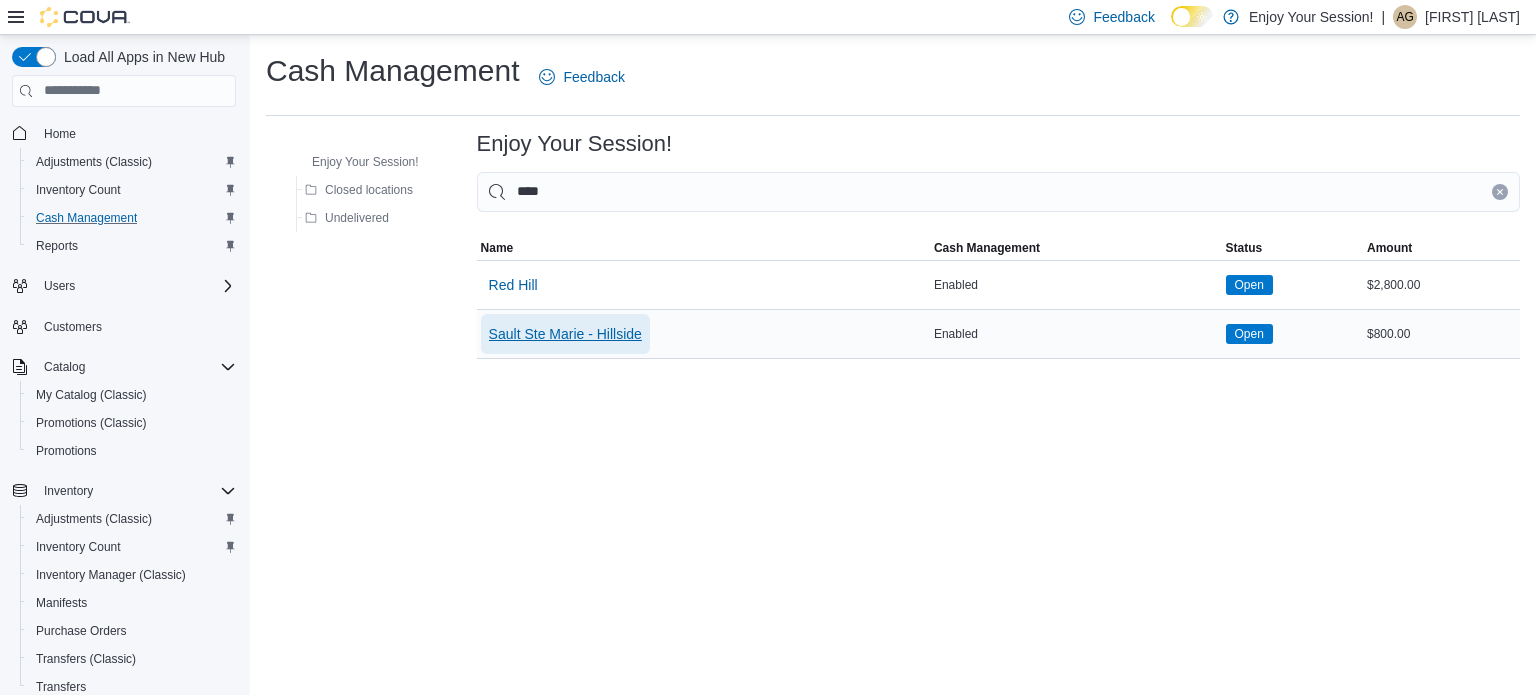 click on "Sault Ste Marie - Hillside" at bounding box center (565, 334) 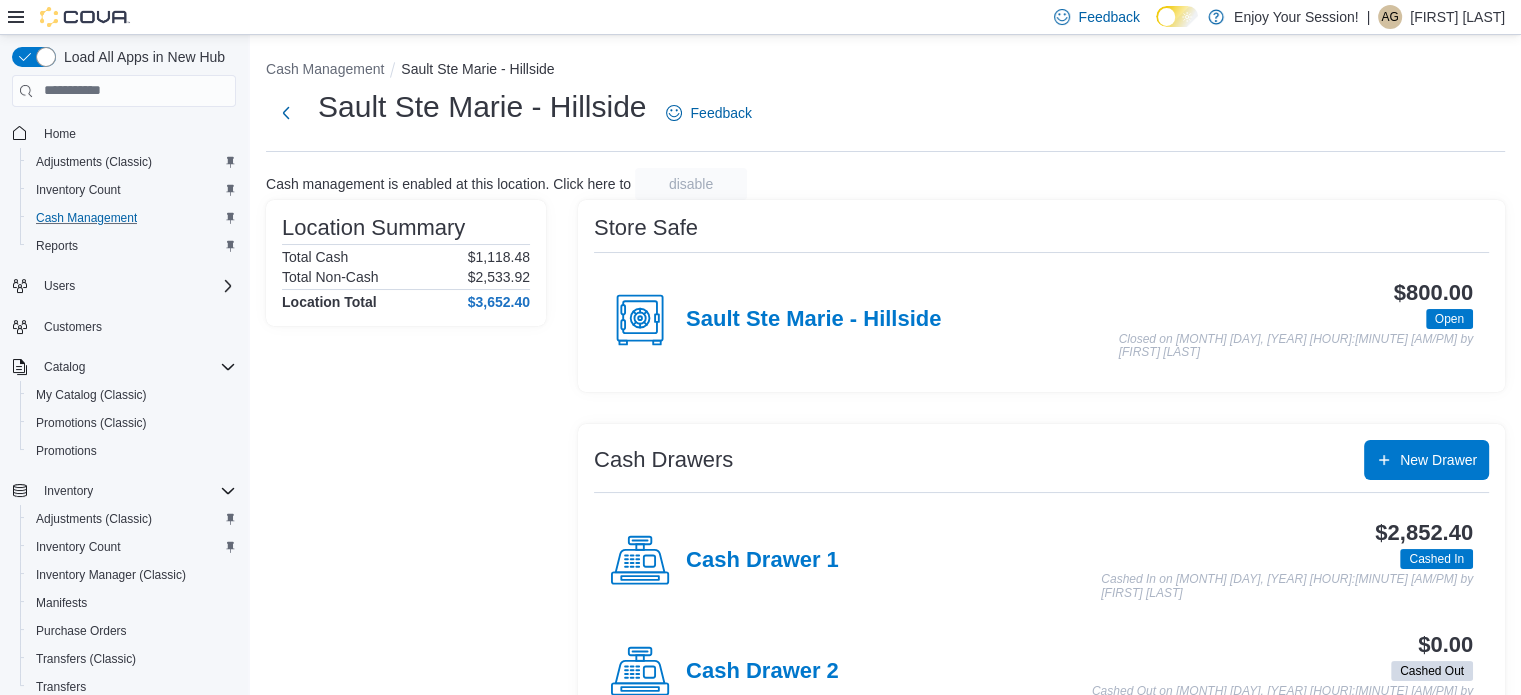 scroll, scrollTop: 64, scrollLeft: 0, axis: vertical 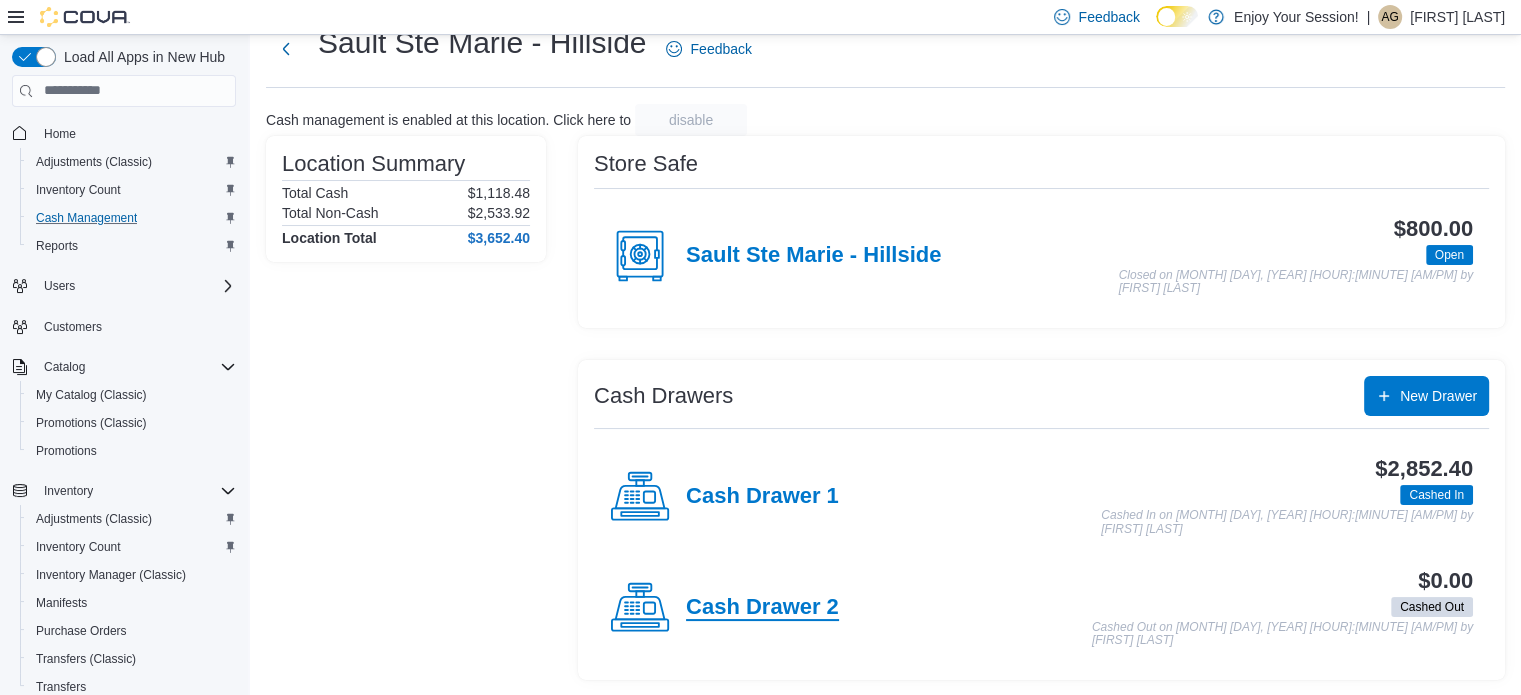 click on "Cash Drawer 2" at bounding box center [762, 608] 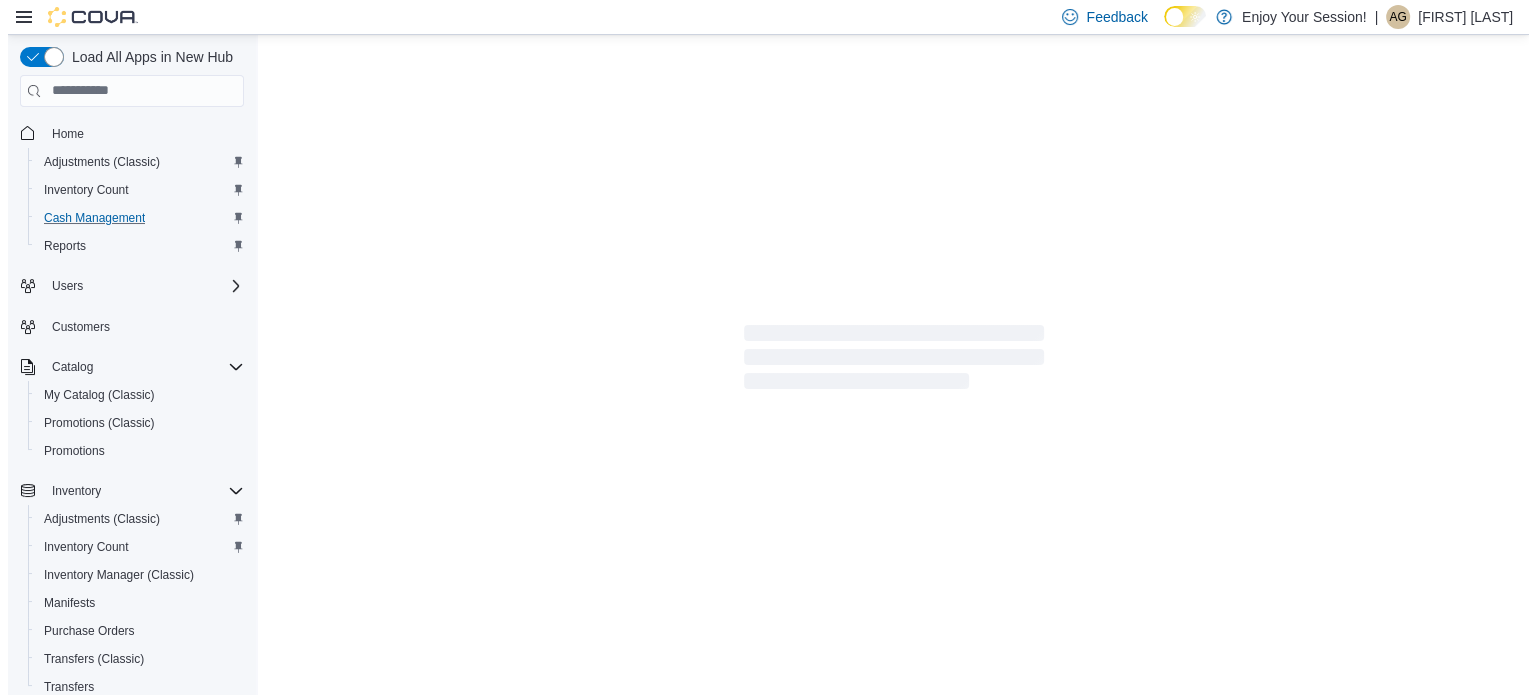 scroll, scrollTop: 0, scrollLeft: 0, axis: both 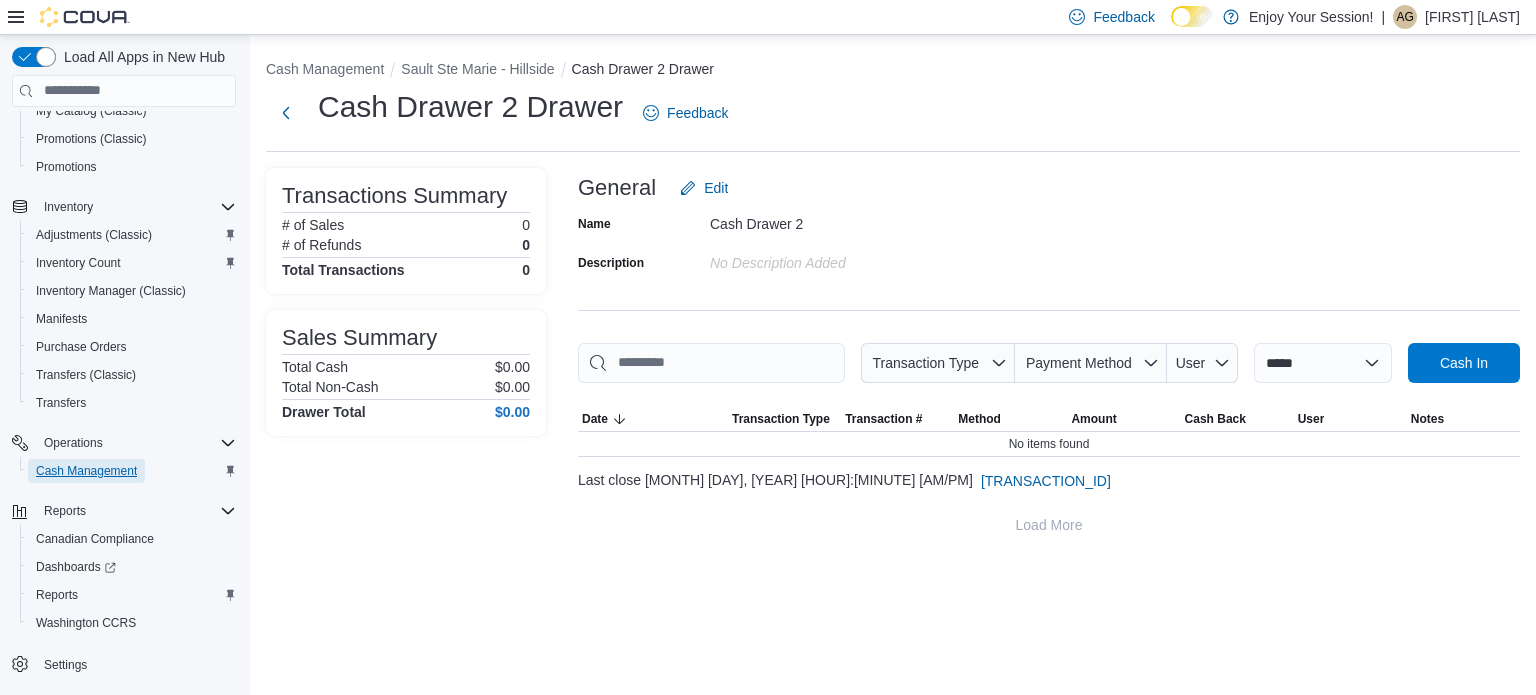 click on "Cash Management" at bounding box center [86, 471] 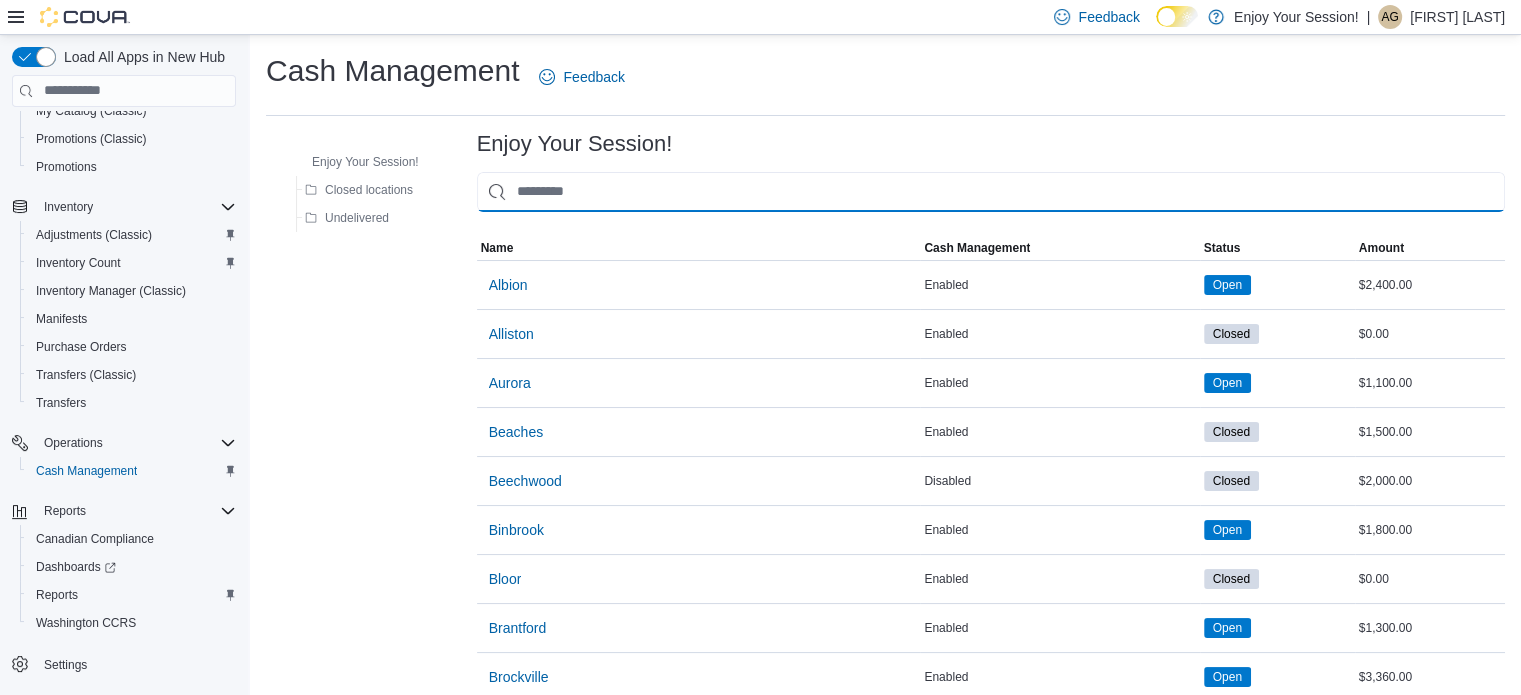click at bounding box center (991, 192) 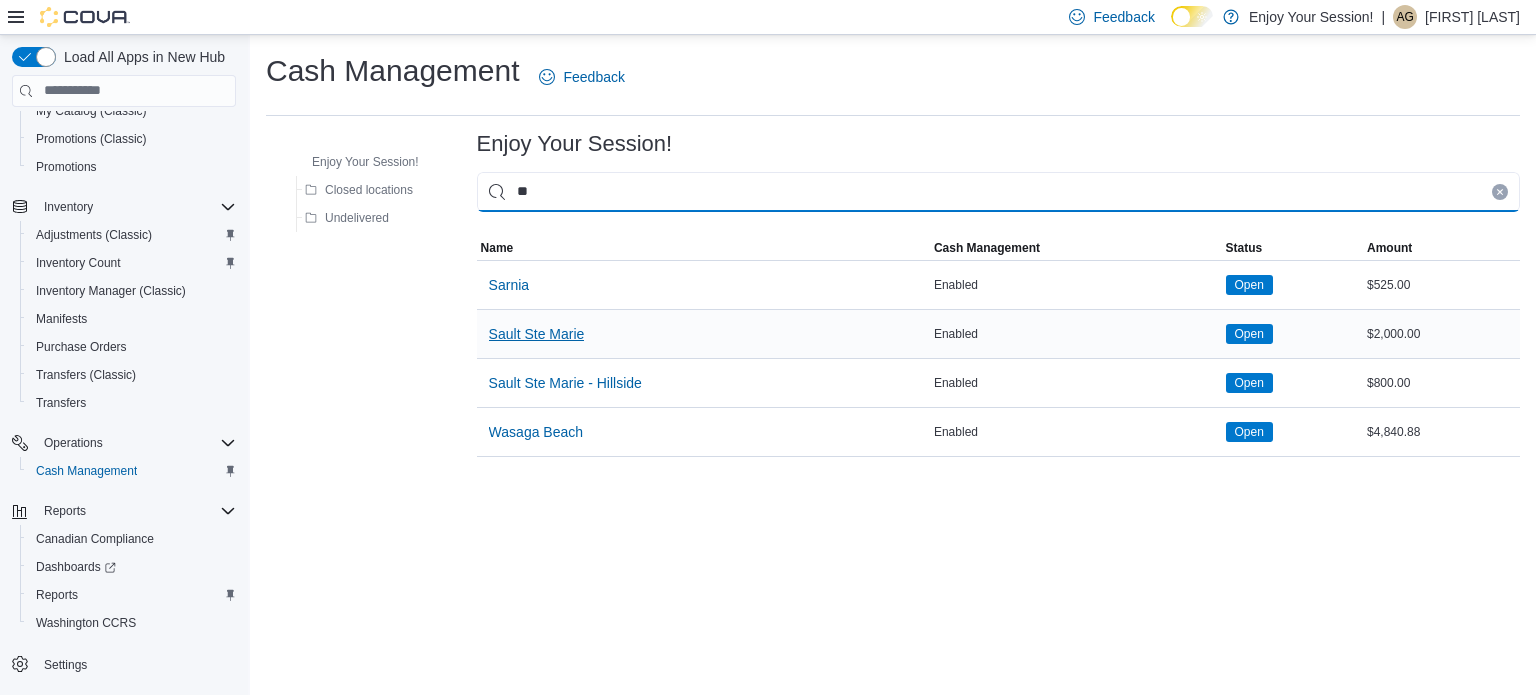 type on "**" 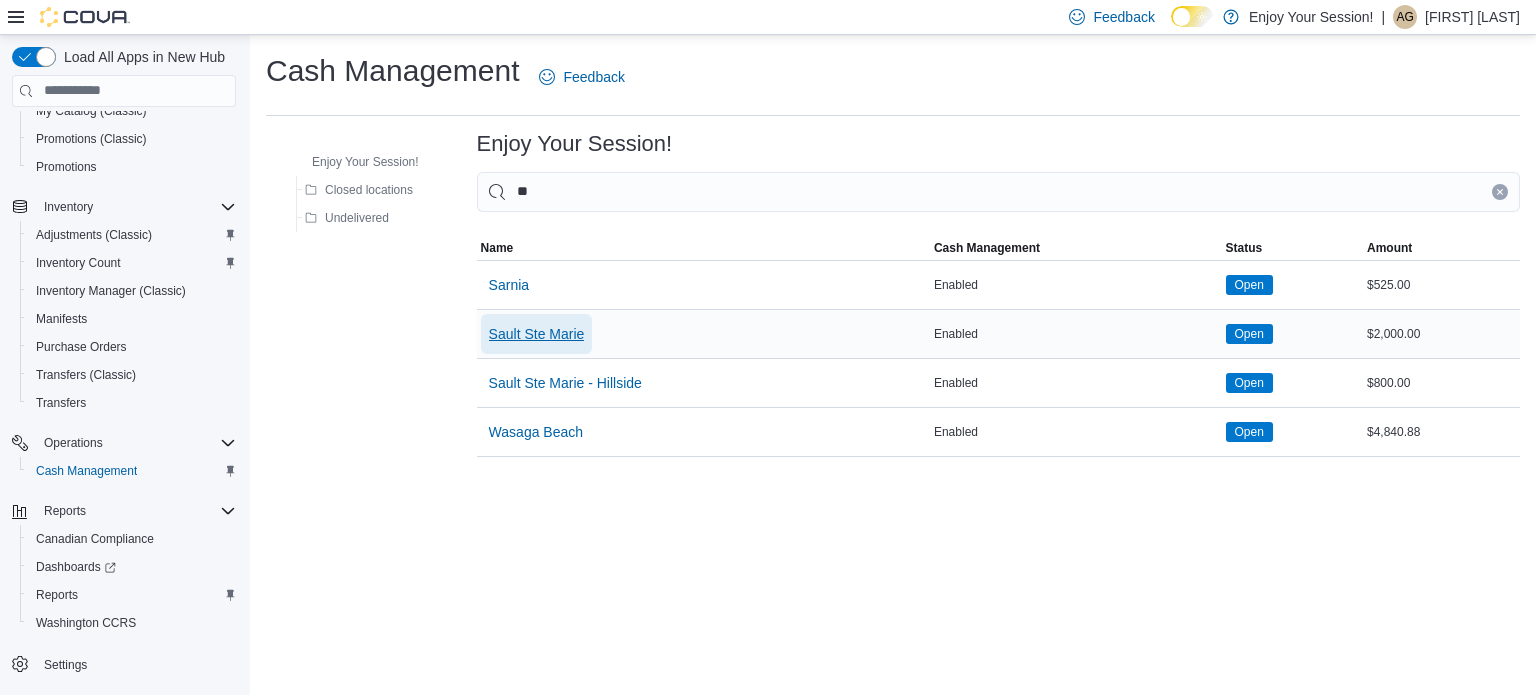click on "Sault Ste Marie" at bounding box center (537, 334) 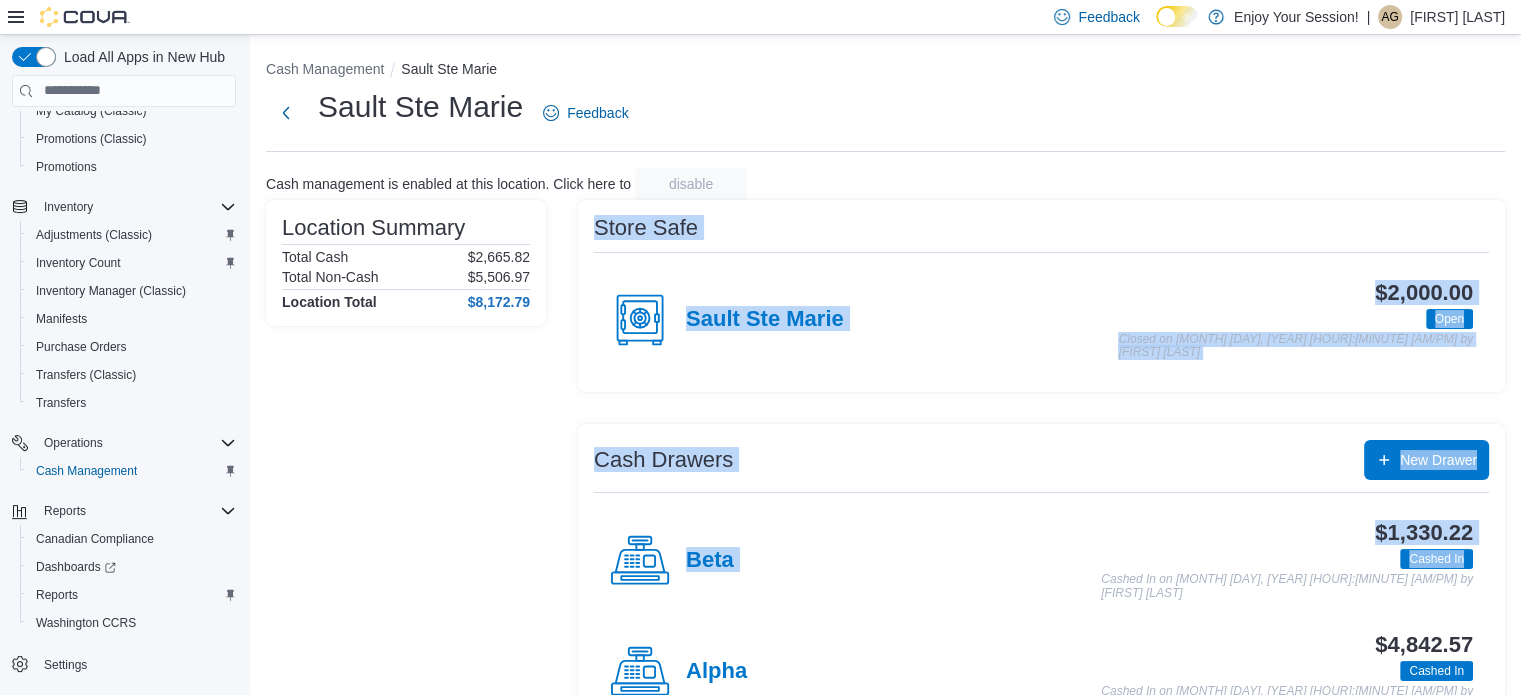 scroll, scrollTop: 64, scrollLeft: 0, axis: vertical 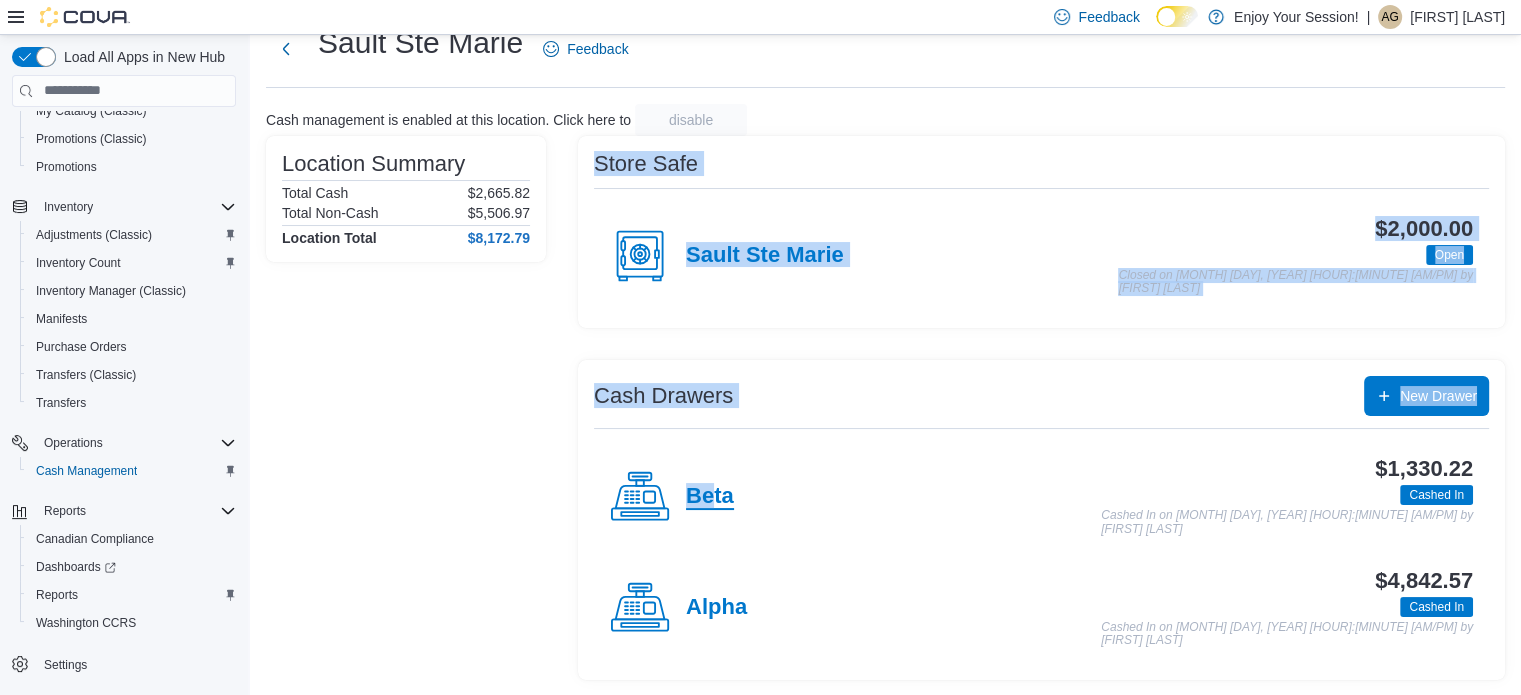 drag, startPoint x: 548, startPoint y: 327, endPoint x: 708, endPoint y: 488, distance: 226.98238 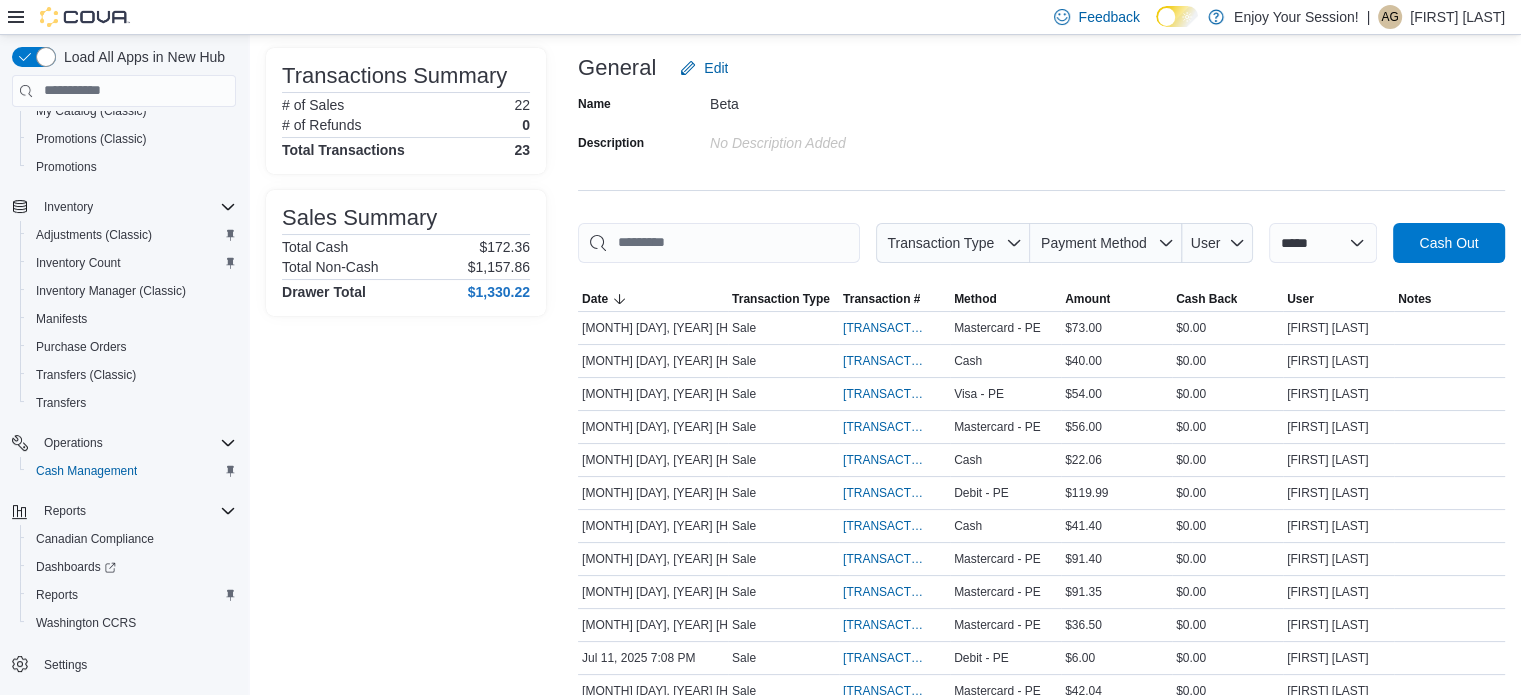 scroll, scrollTop: 120, scrollLeft: 0, axis: vertical 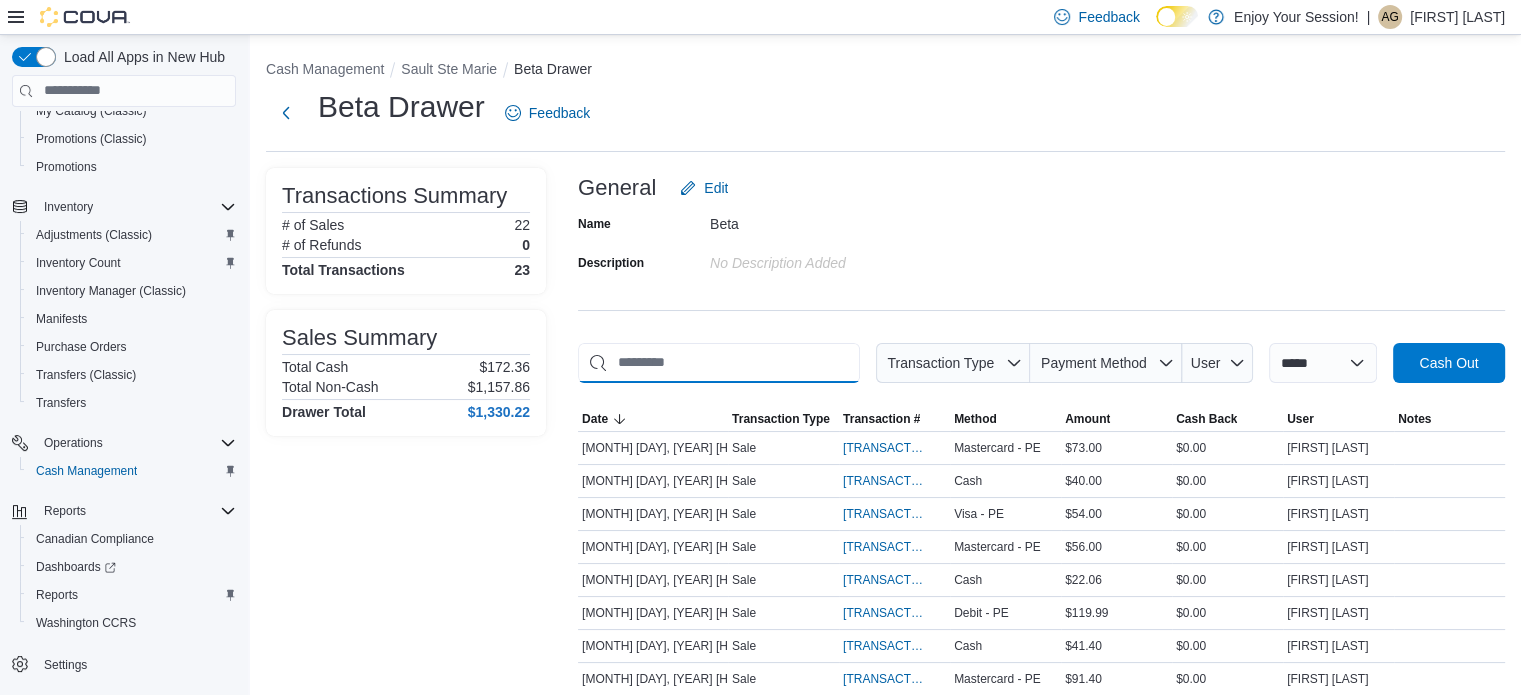 click at bounding box center [719, 363] 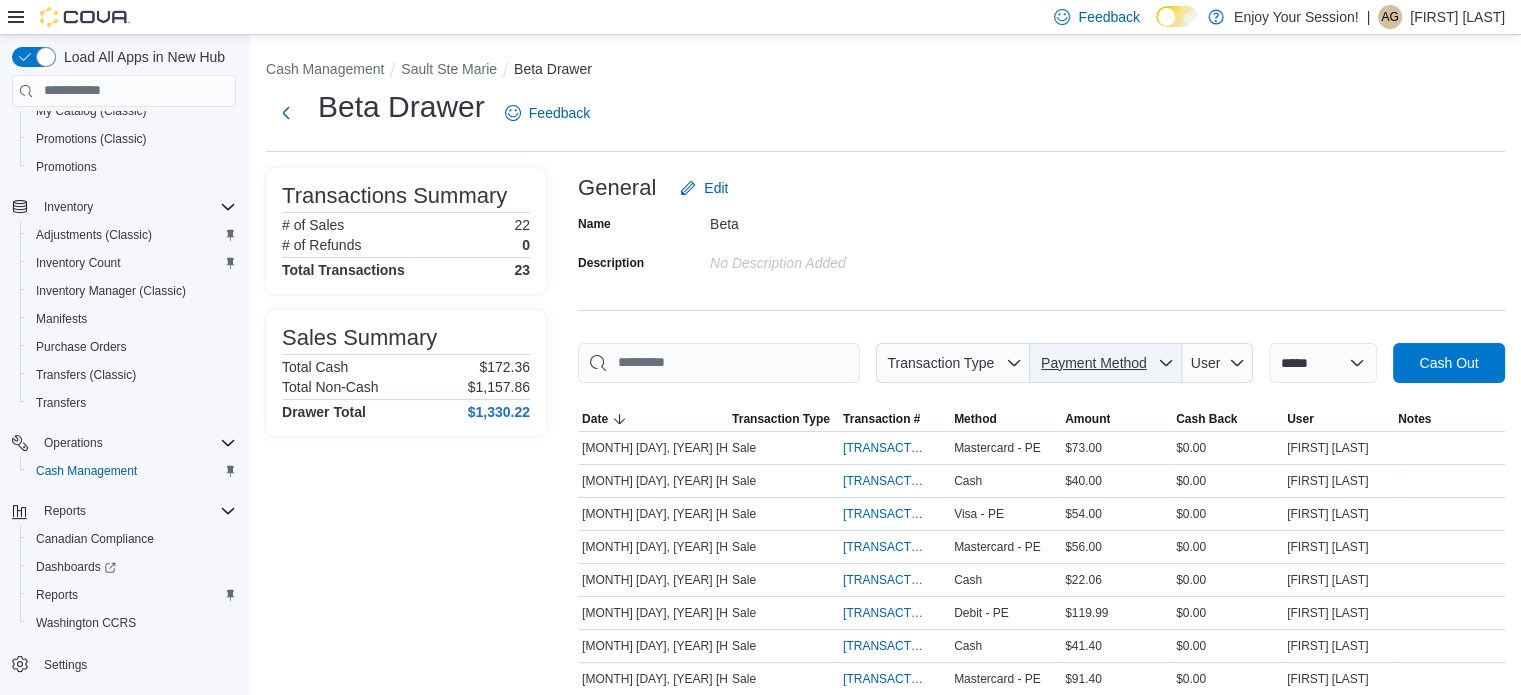 click on "Payment Method" at bounding box center [1094, 363] 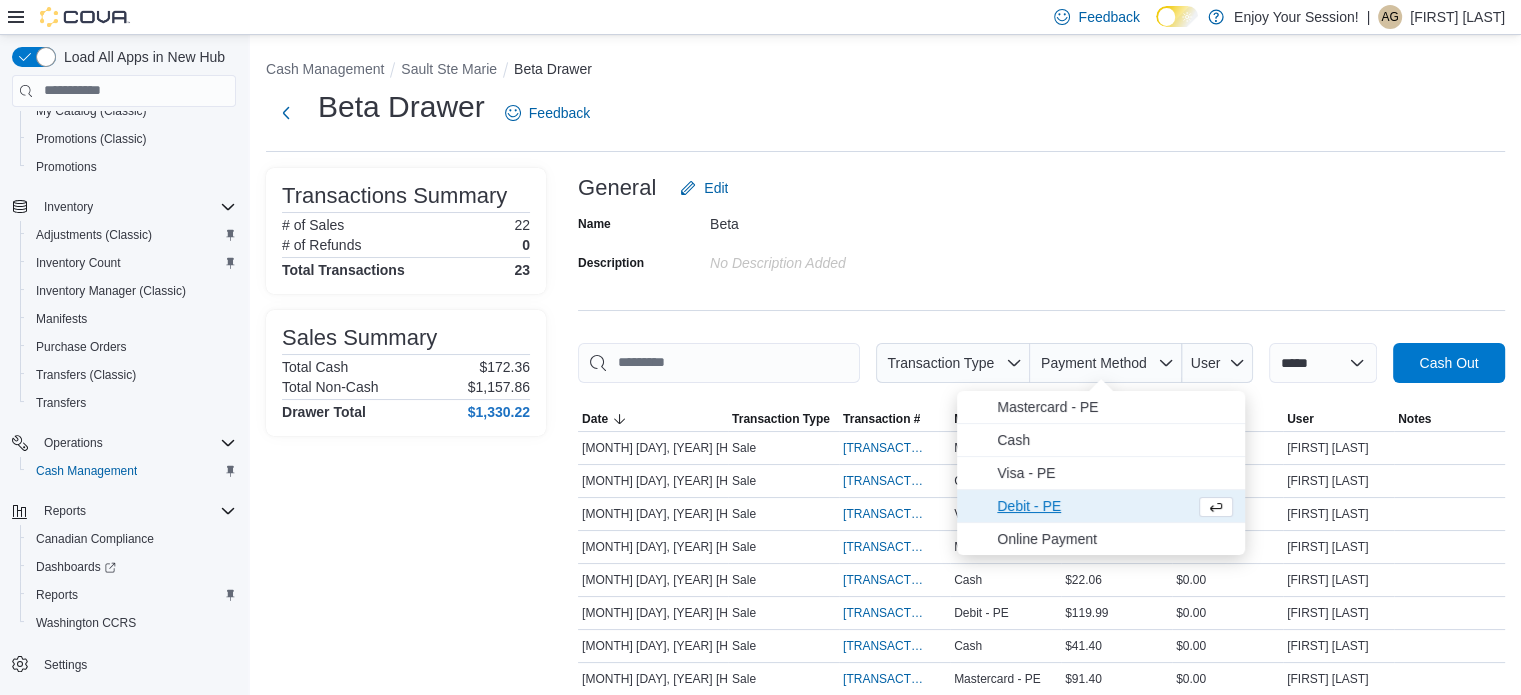click on "Debit - PE" at bounding box center (1092, 506) 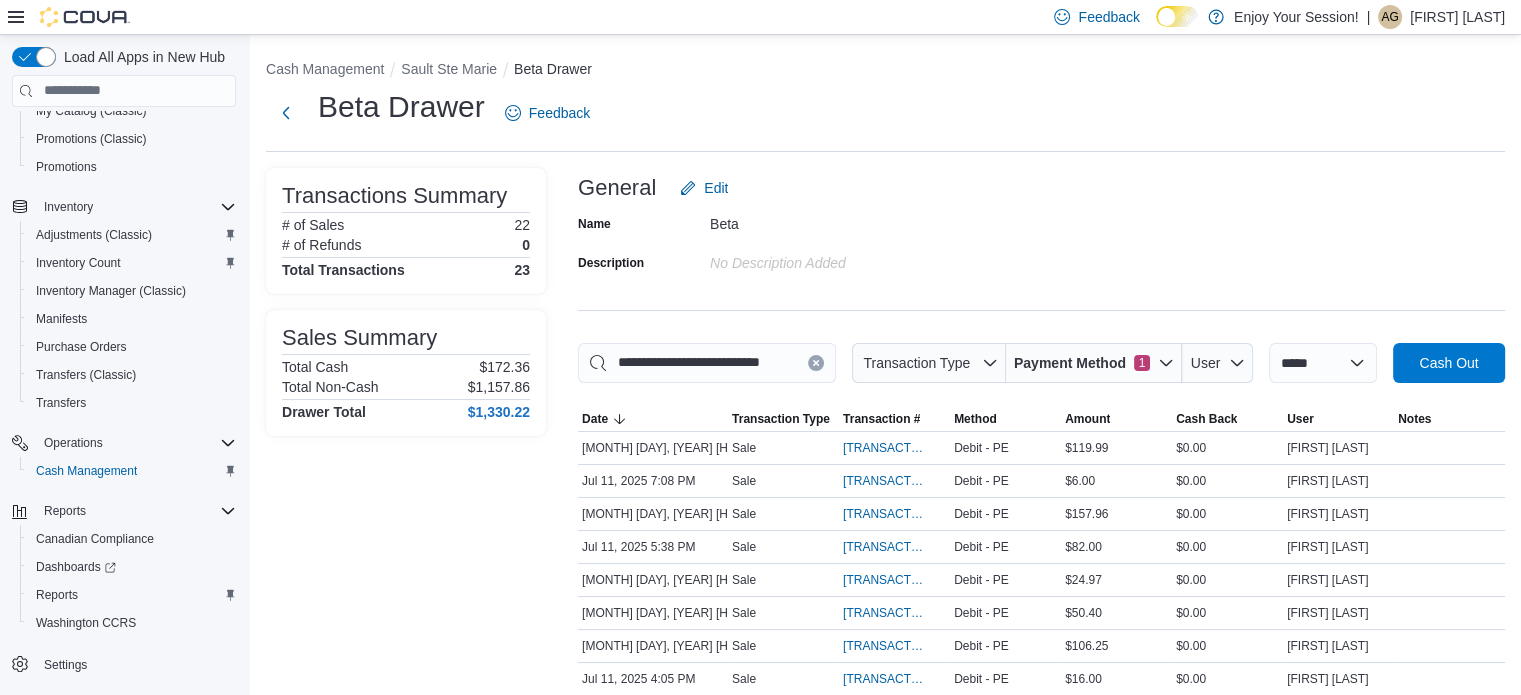 click on "Name Beta Description No Description added" at bounding box center (1041, 243) 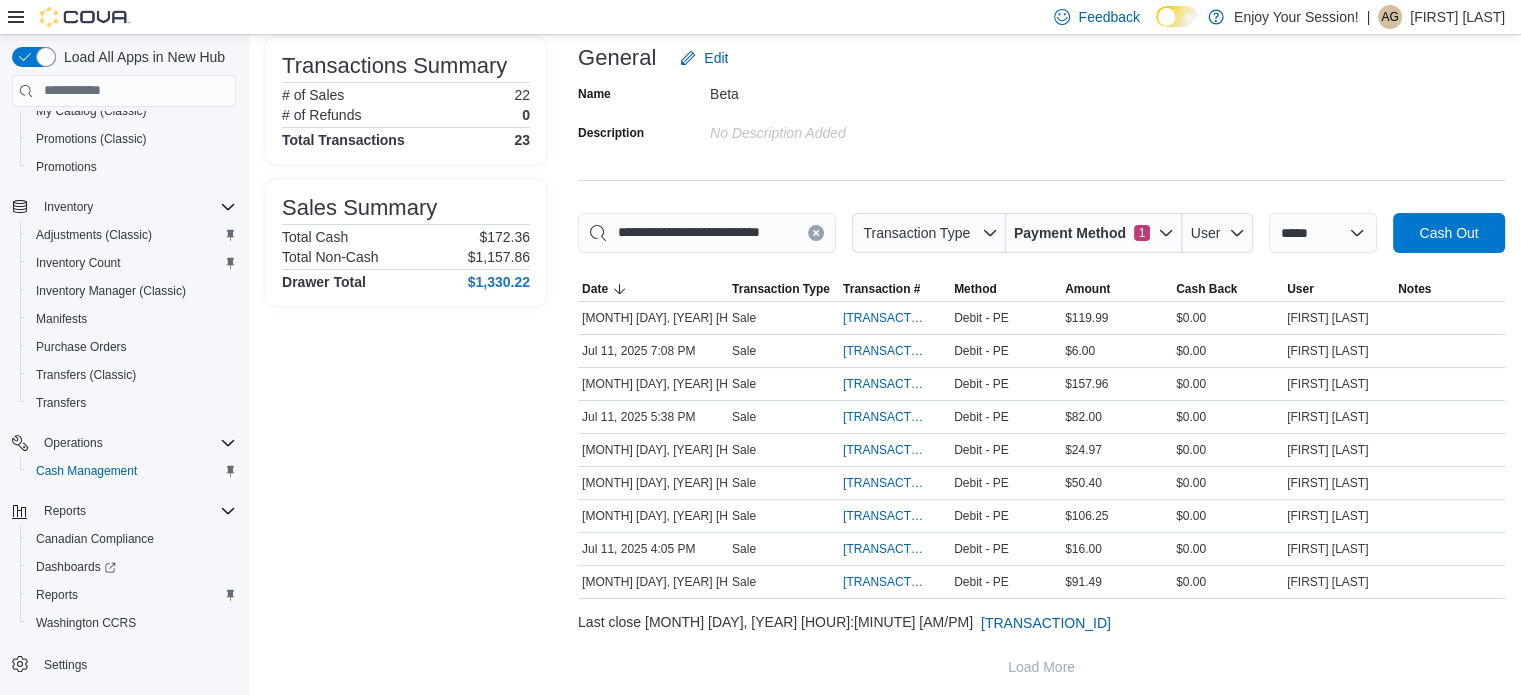 scroll, scrollTop: 0, scrollLeft: 0, axis: both 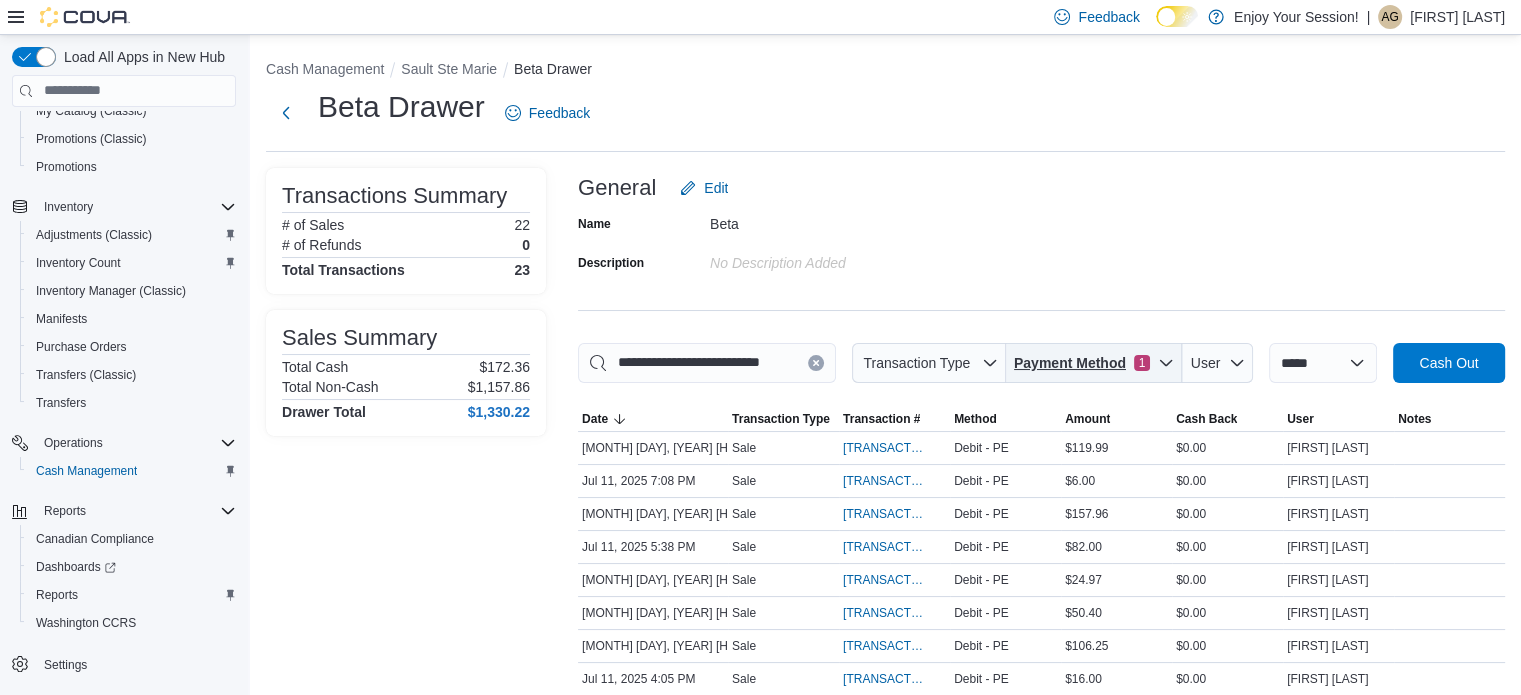 click on "Payment Method 1" at bounding box center (1094, 363) 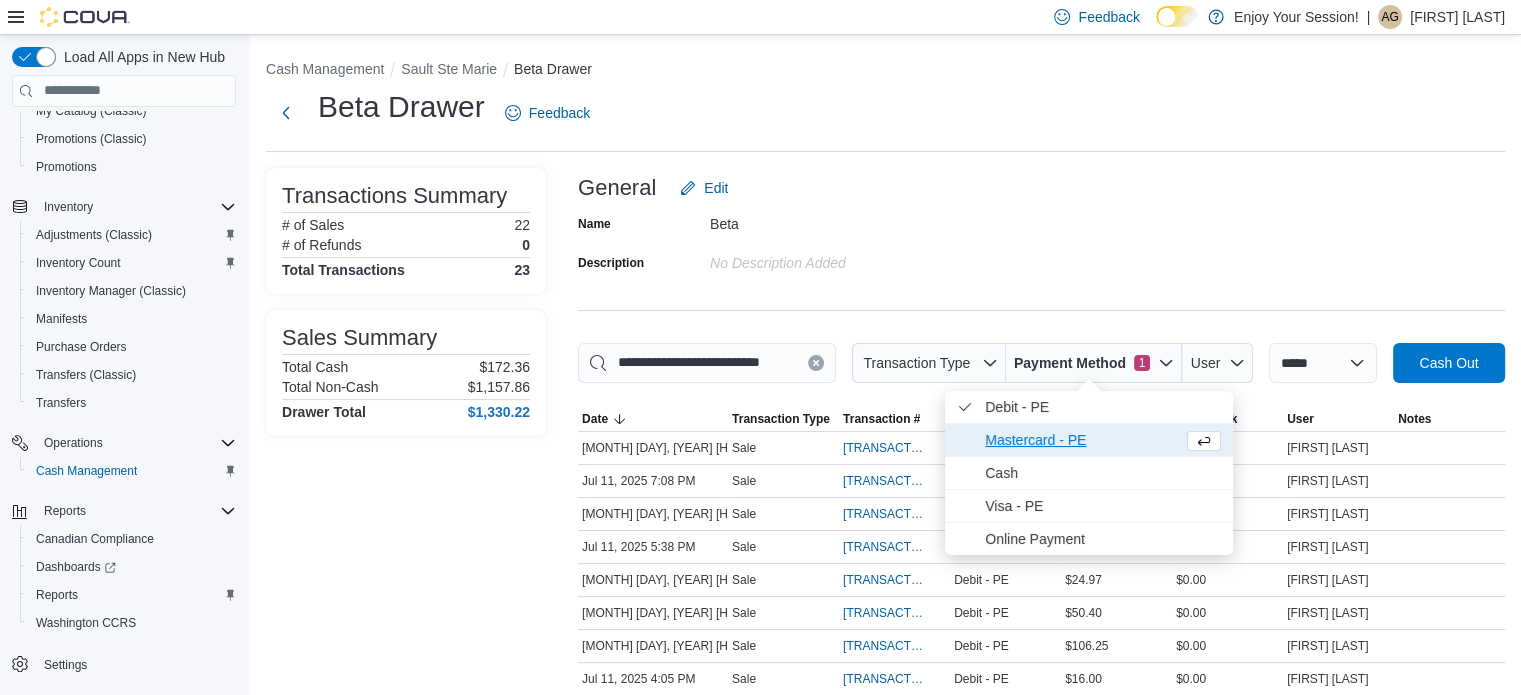 click on "Mastercard - PE" at bounding box center (1080, 440) 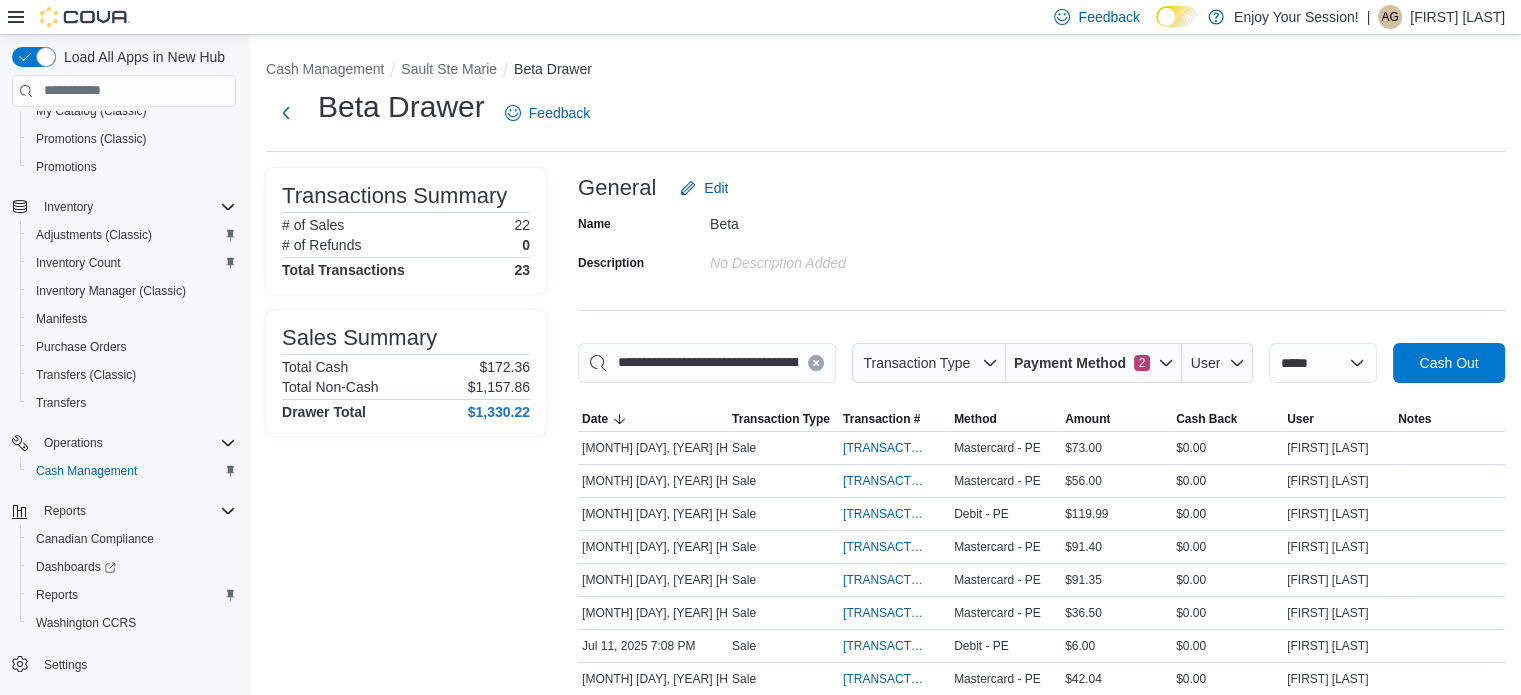 click on "General Edit" at bounding box center (1041, 188) 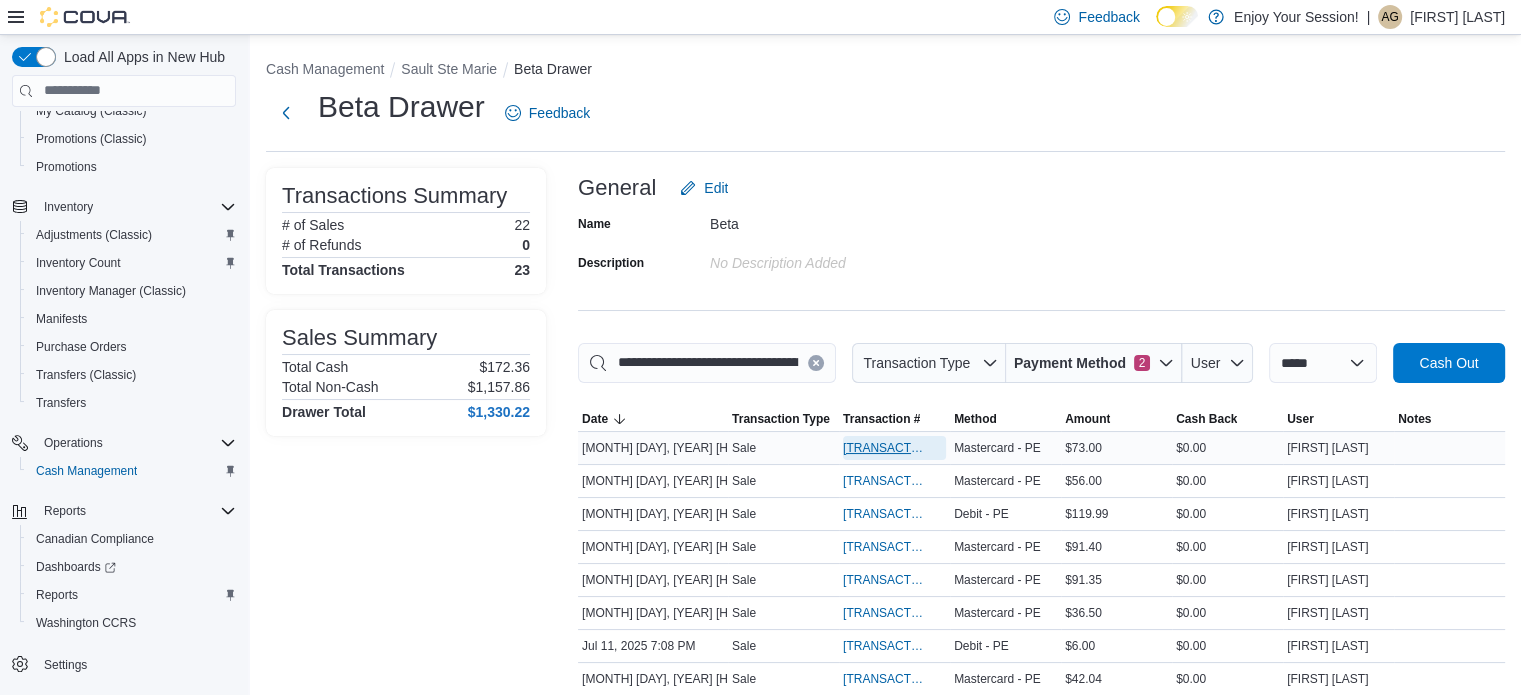click on "[TRANSACTION_ID]" at bounding box center [884, 448] 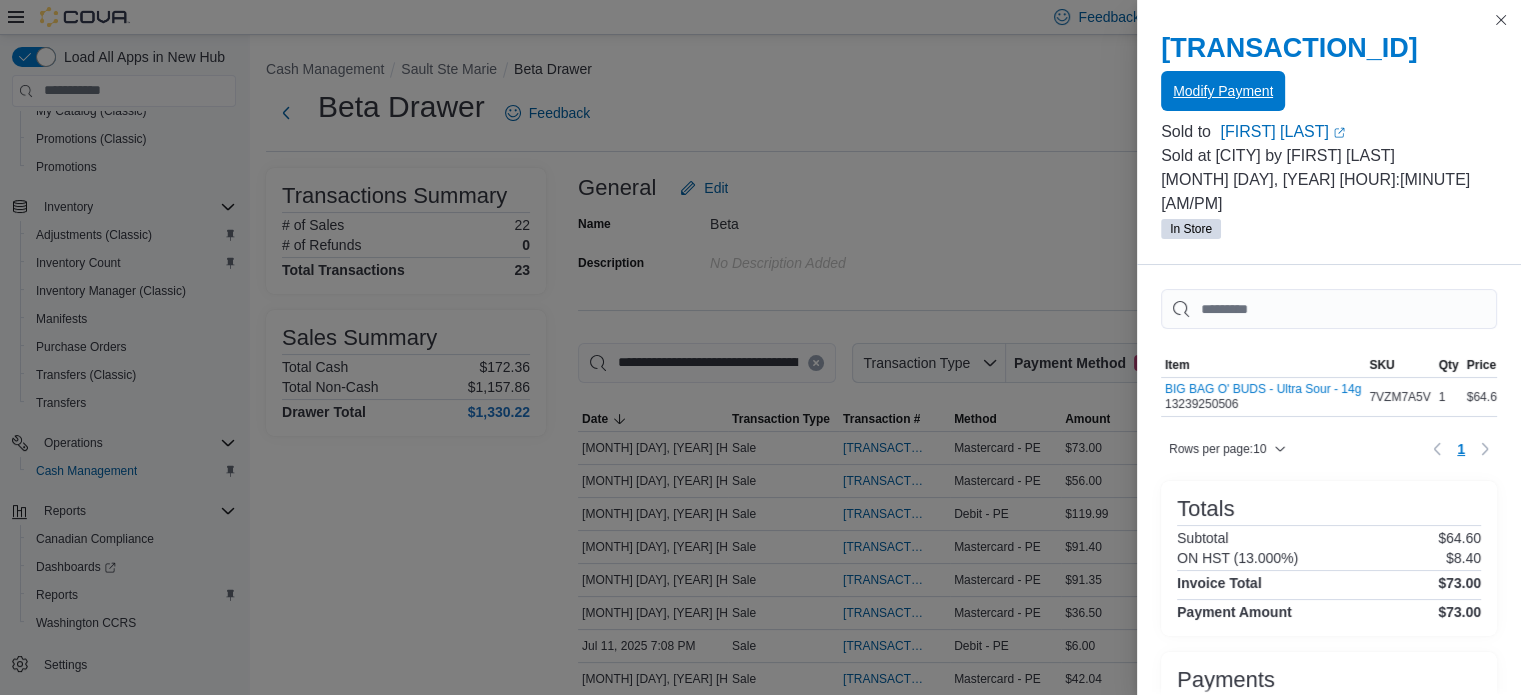 click on "Modify Payment" at bounding box center [1223, 91] 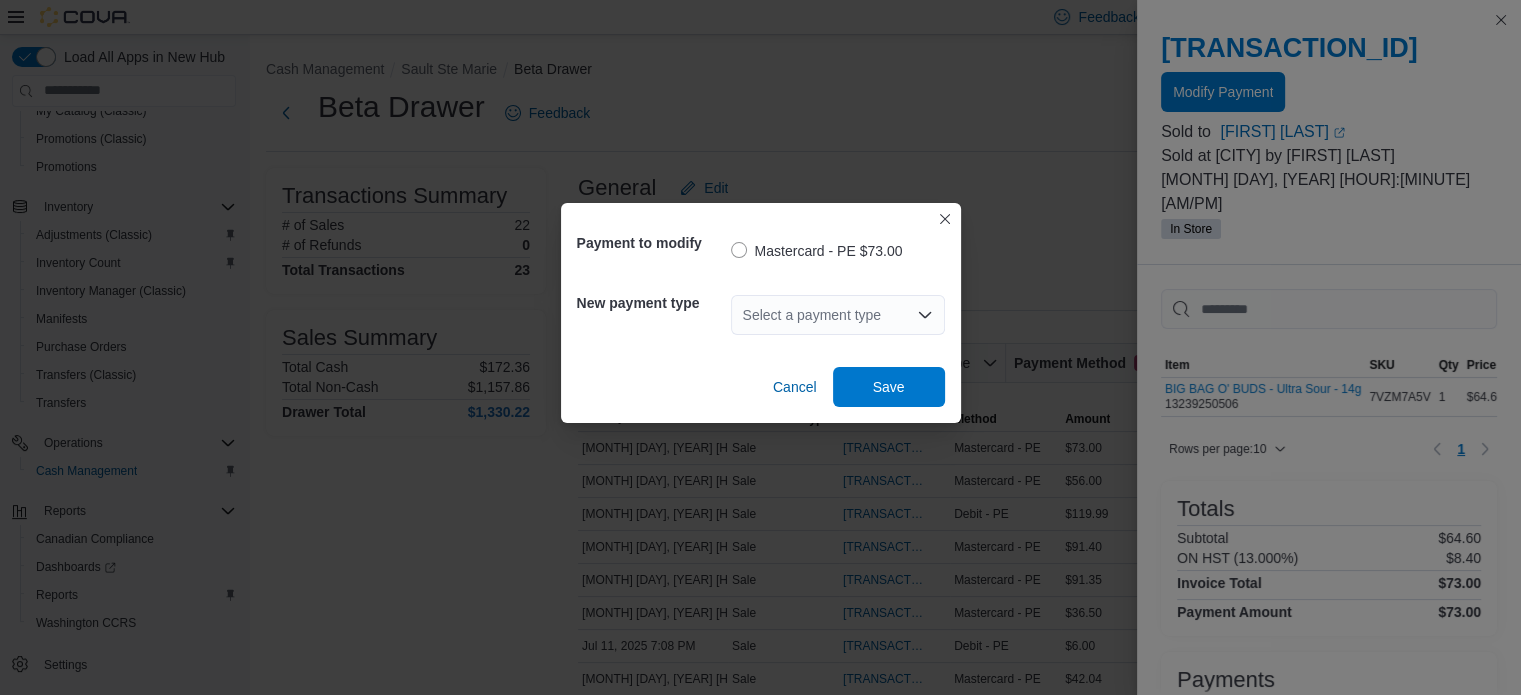 click on "Select a payment type" at bounding box center (838, 315) 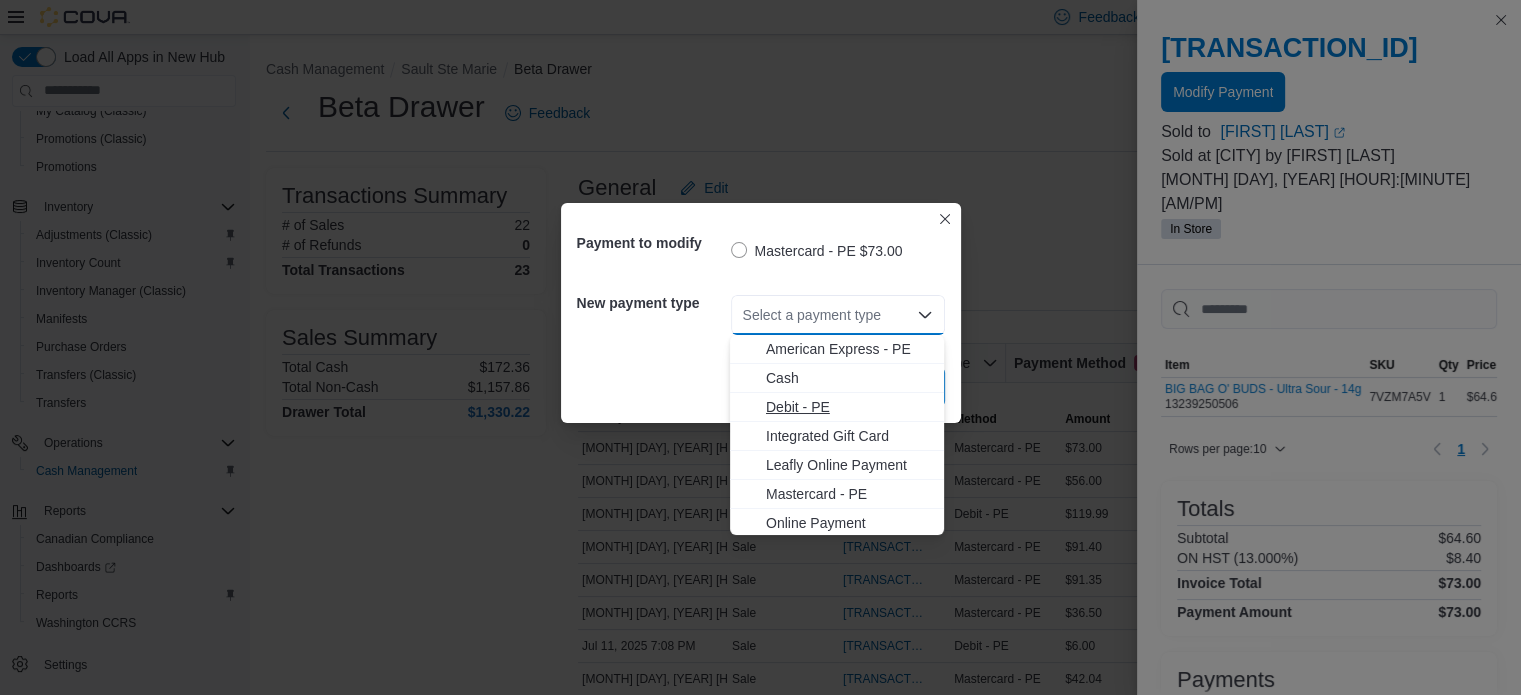 click on "Debit - PE" at bounding box center [849, 407] 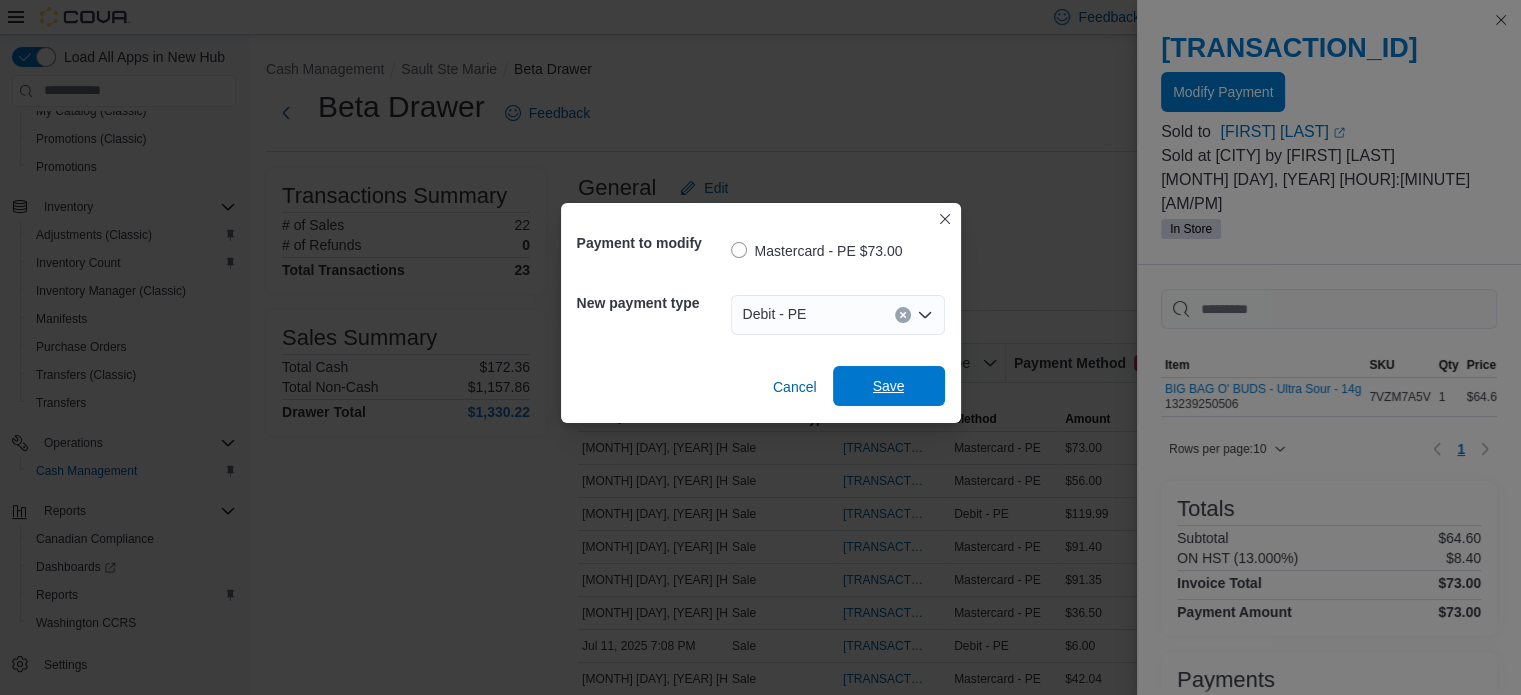 click on "Save" at bounding box center [889, 386] 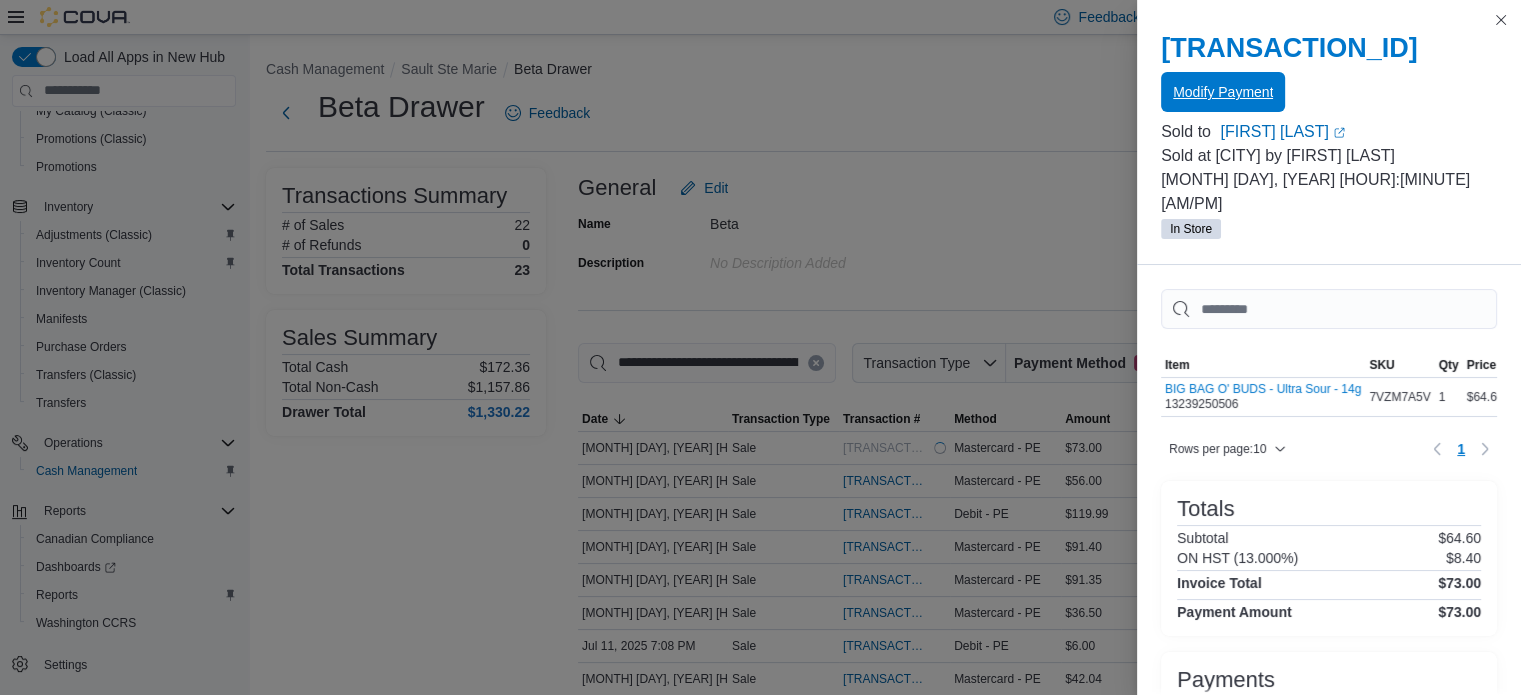 scroll, scrollTop: 0, scrollLeft: 0, axis: both 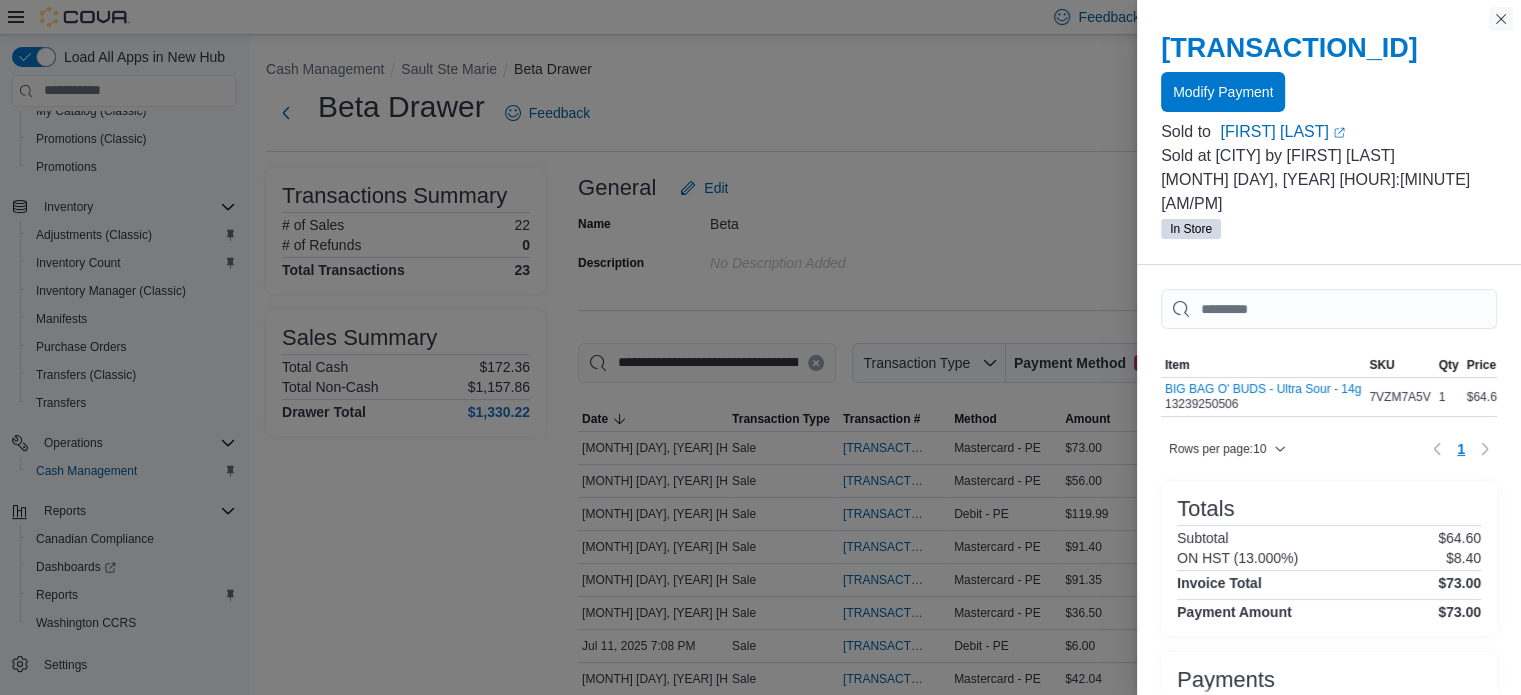 click at bounding box center [1501, 19] 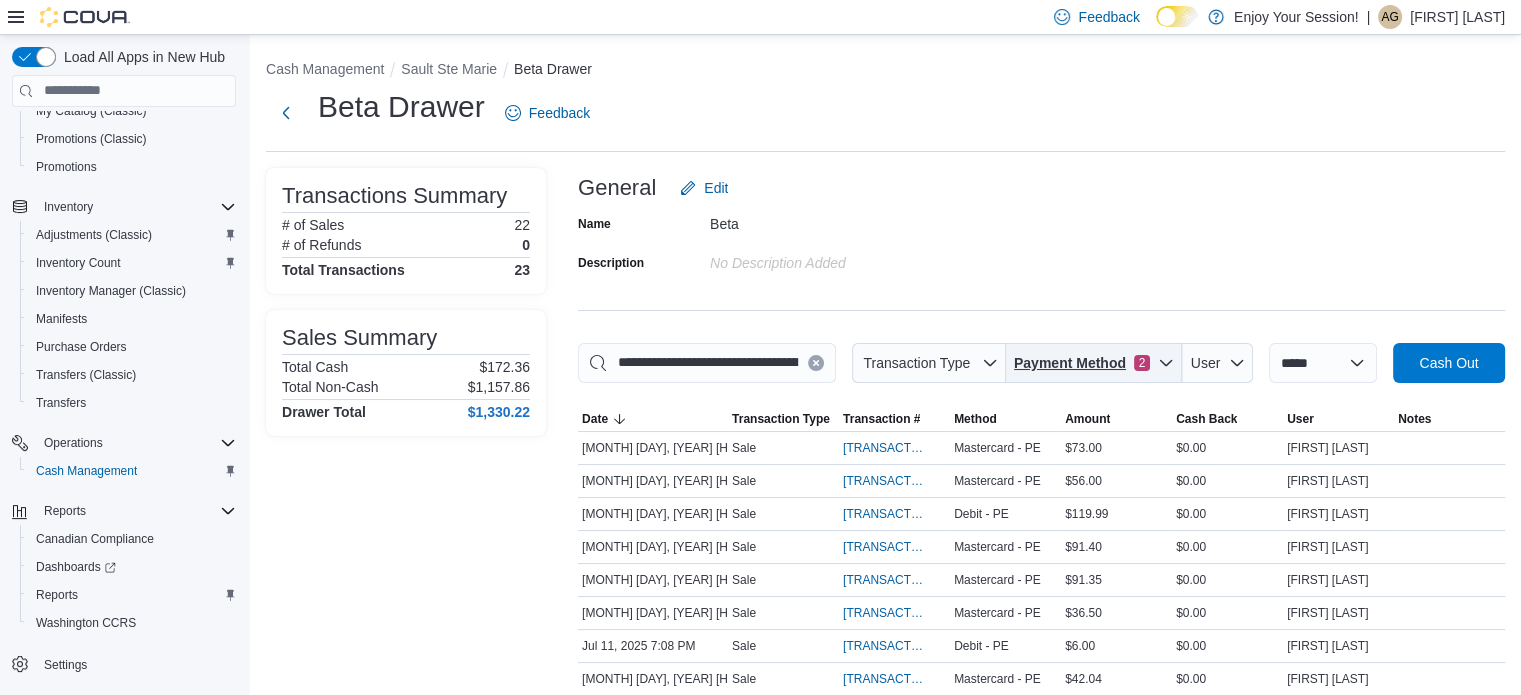 click on "Payment Method" at bounding box center (1070, 363) 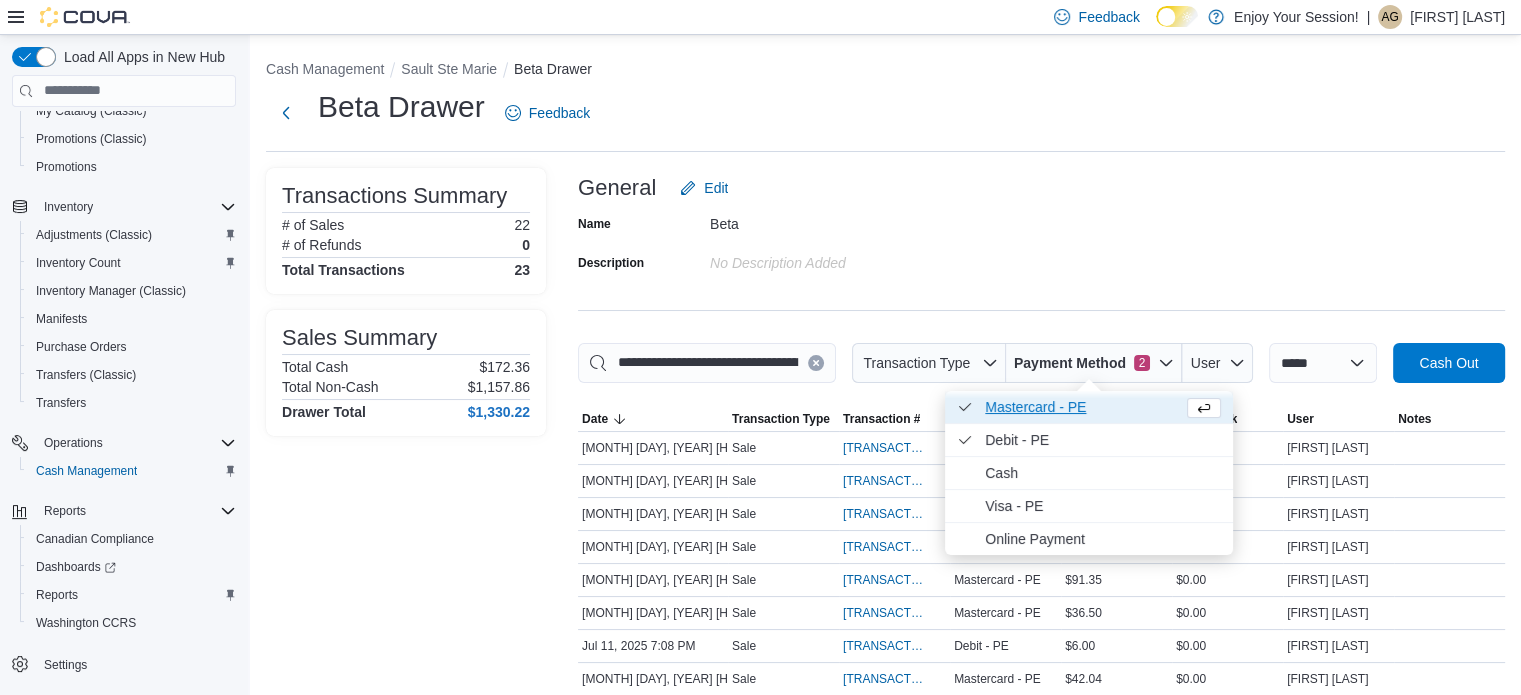 click on "Mastercard - PE .  Checked option." at bounding box center [1089, 407] 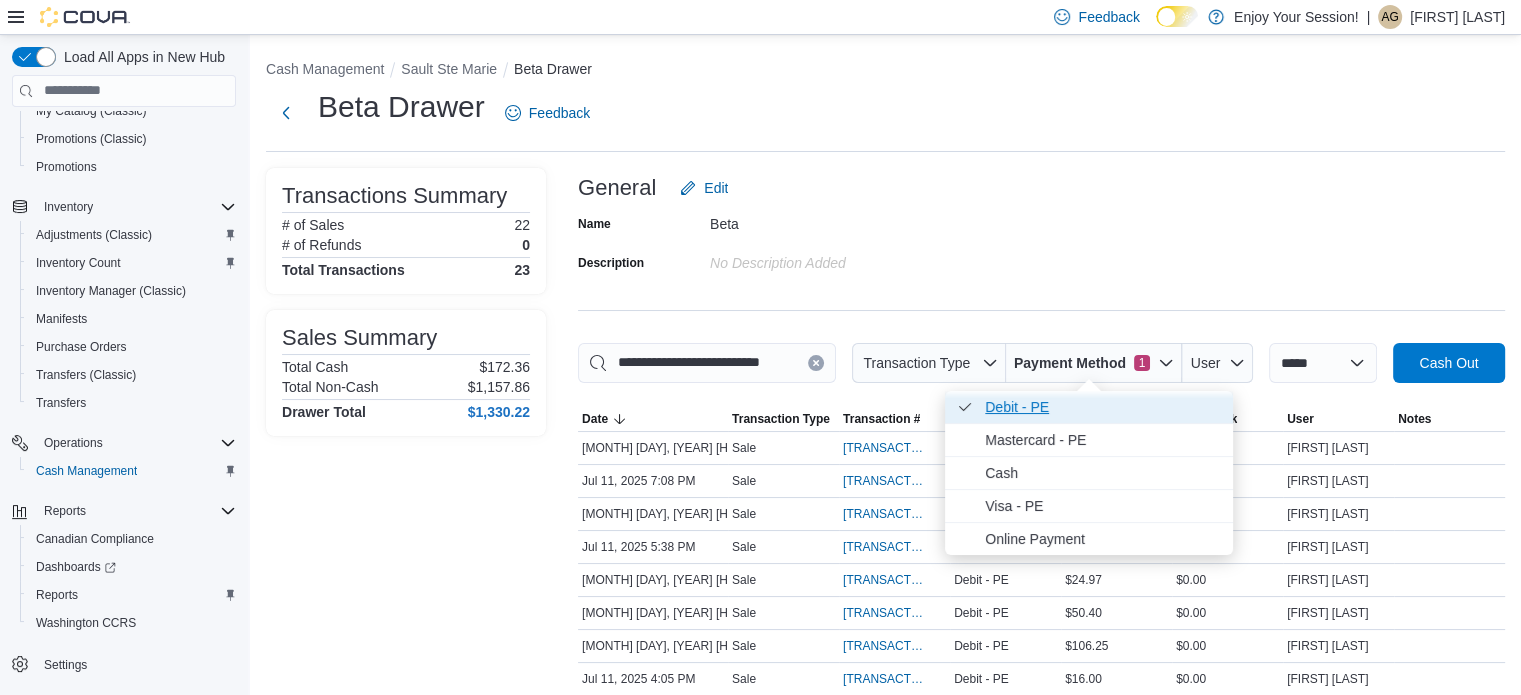 click on "[METHOD] - [CODE] .  Checked option." at bounding box center [1103, 407] 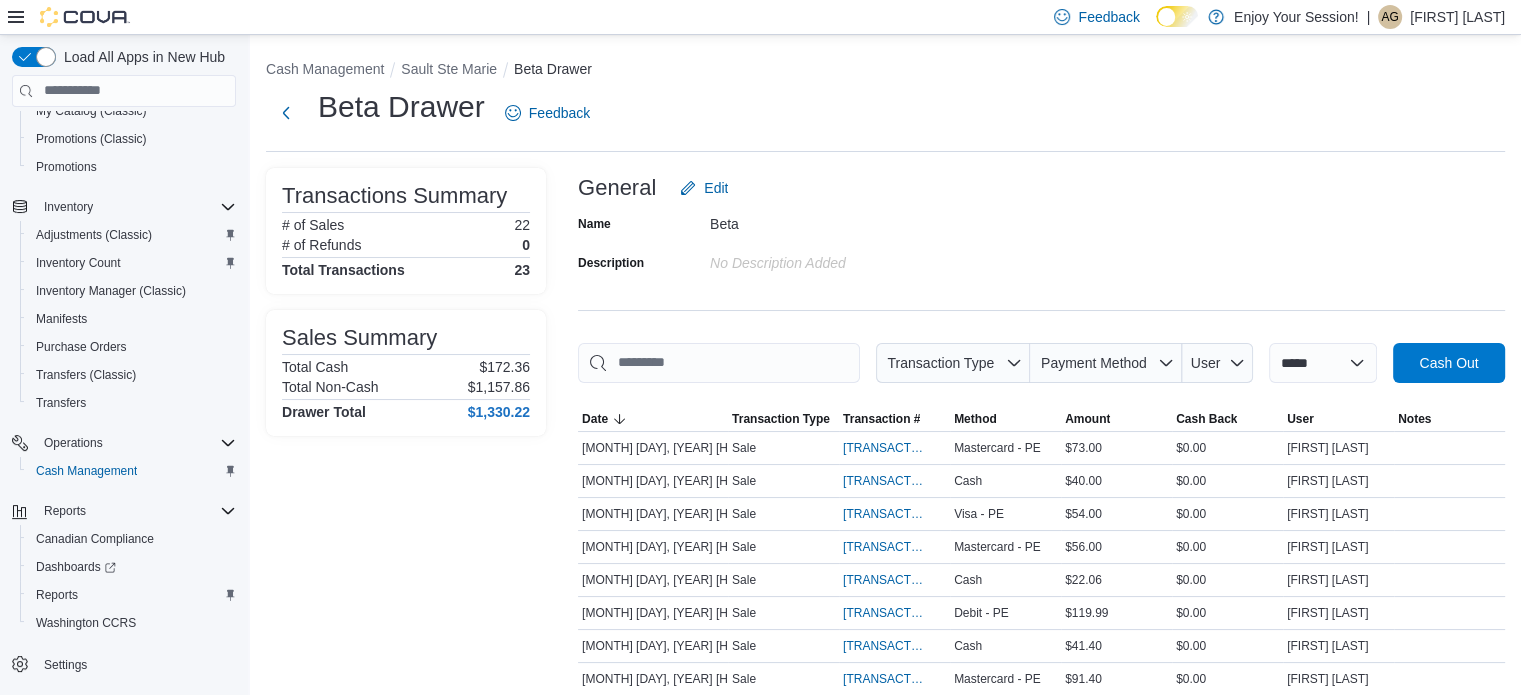 click on "General Edit" at bounding box center (1041, 188) 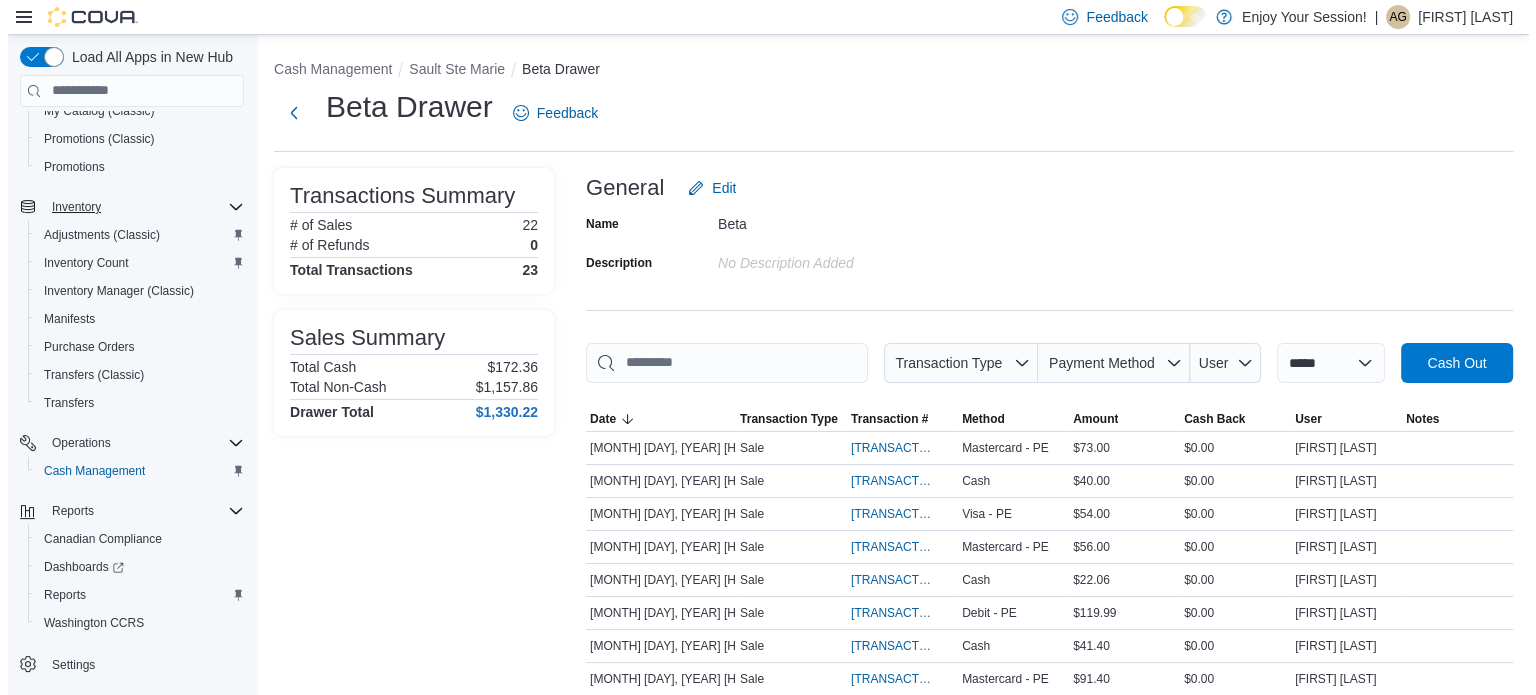 scroll, scrollTop: 0, scrollLeft: 0, axis: both 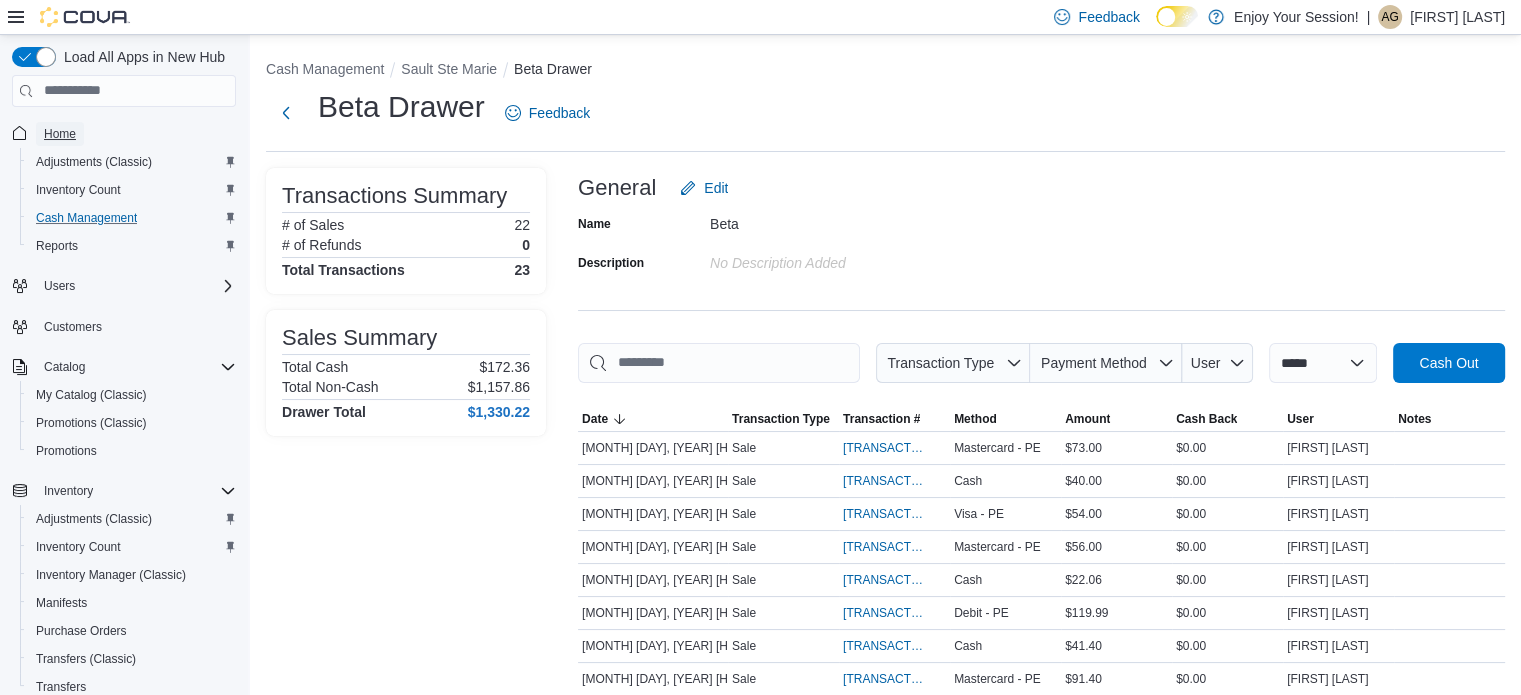 click on "Home" at bounding box center [60, 134] 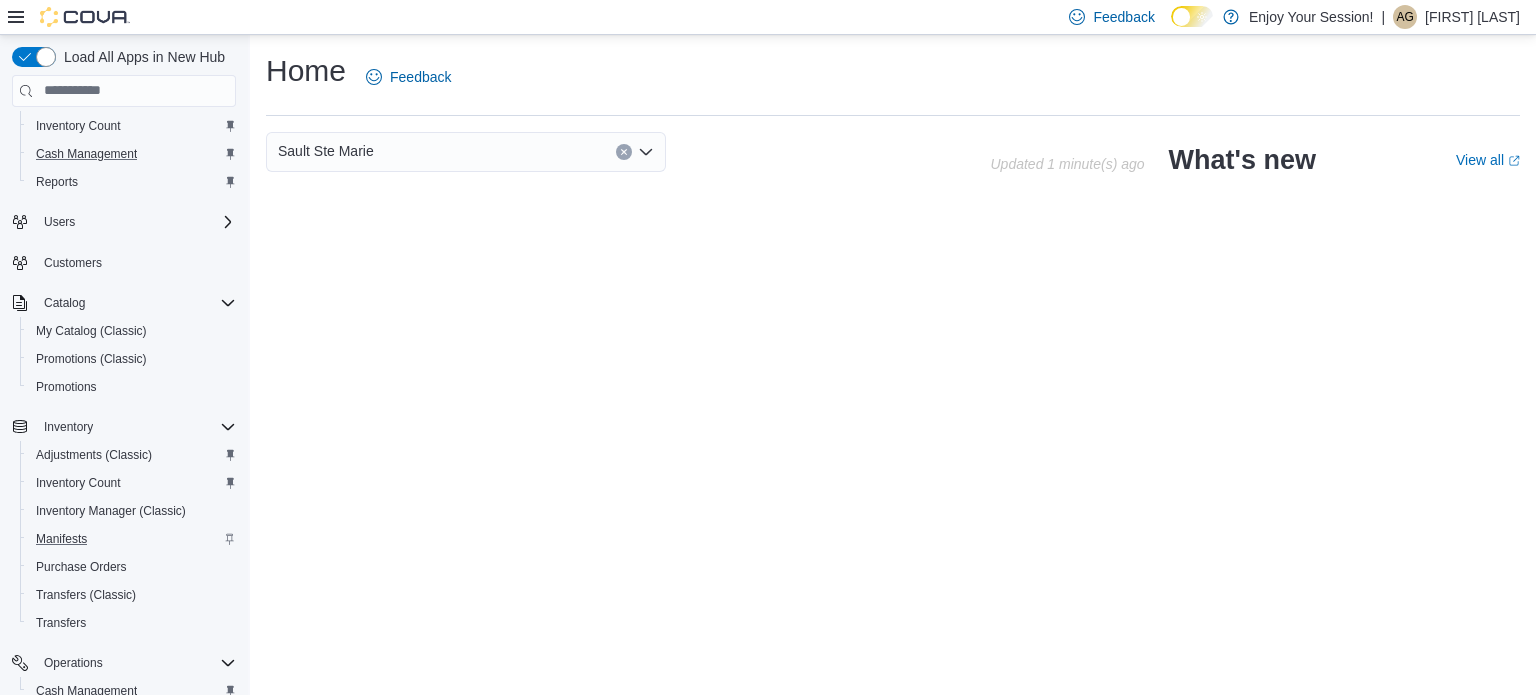 scroll, scrollTop: 64, scrollLeft: 0, axis: vertical 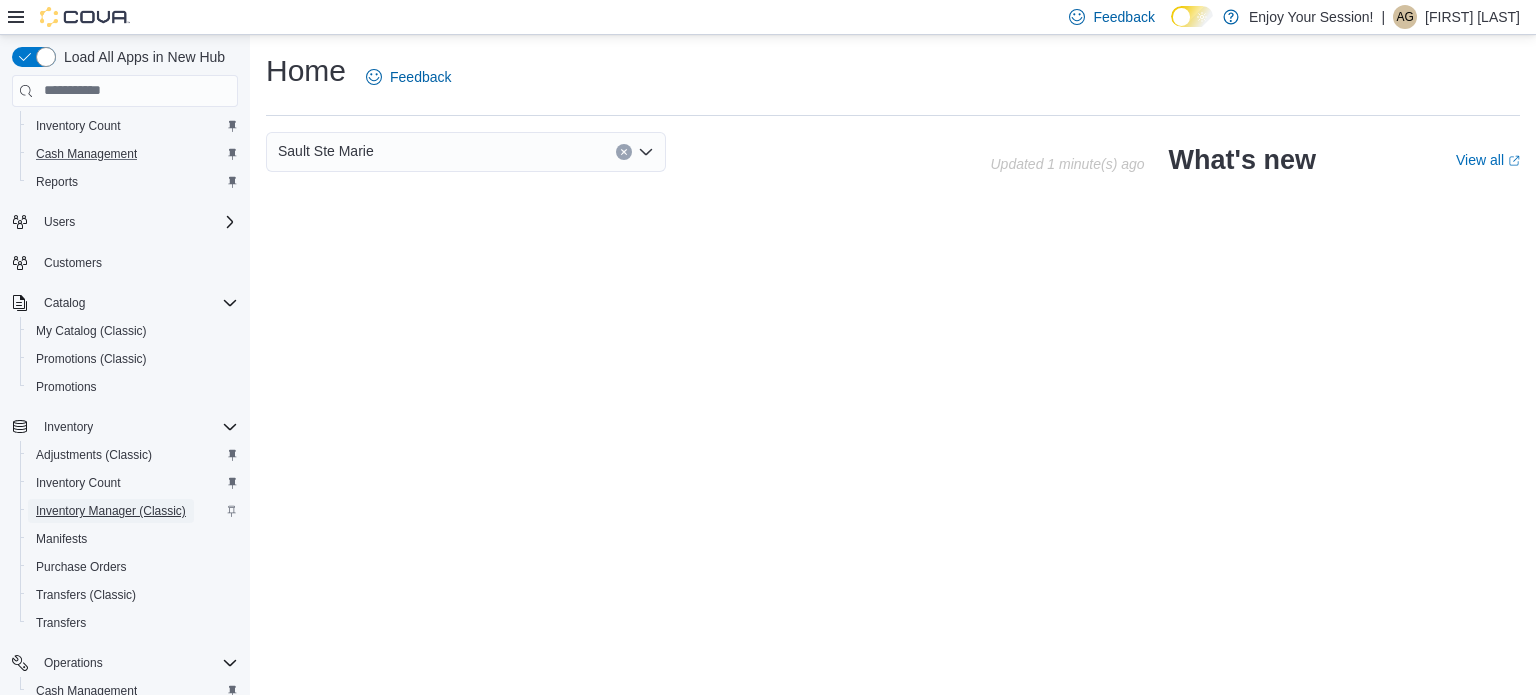 click on "Inventory Manager (Classic)" at bounding box center [111, 511] 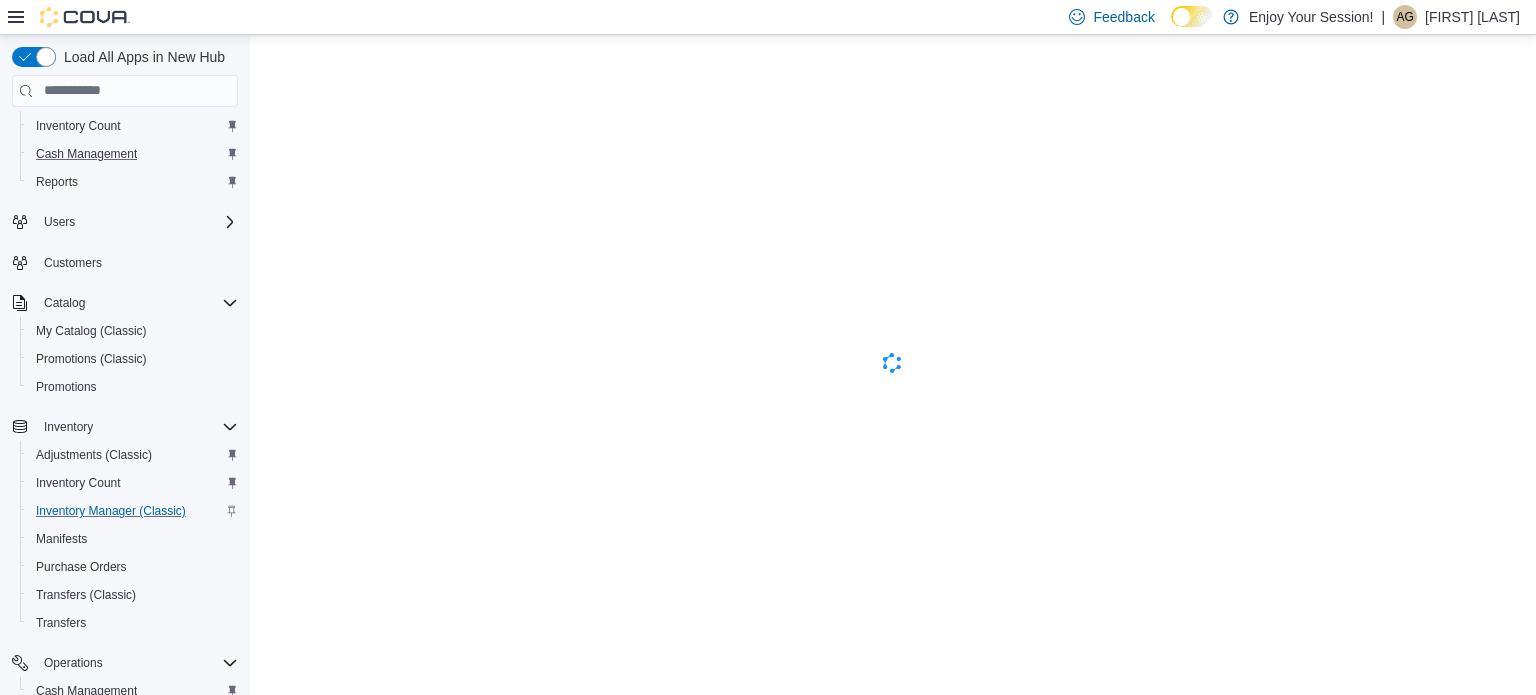 scroll, scrollTop: 0, scrollLeft: 0, axis: both 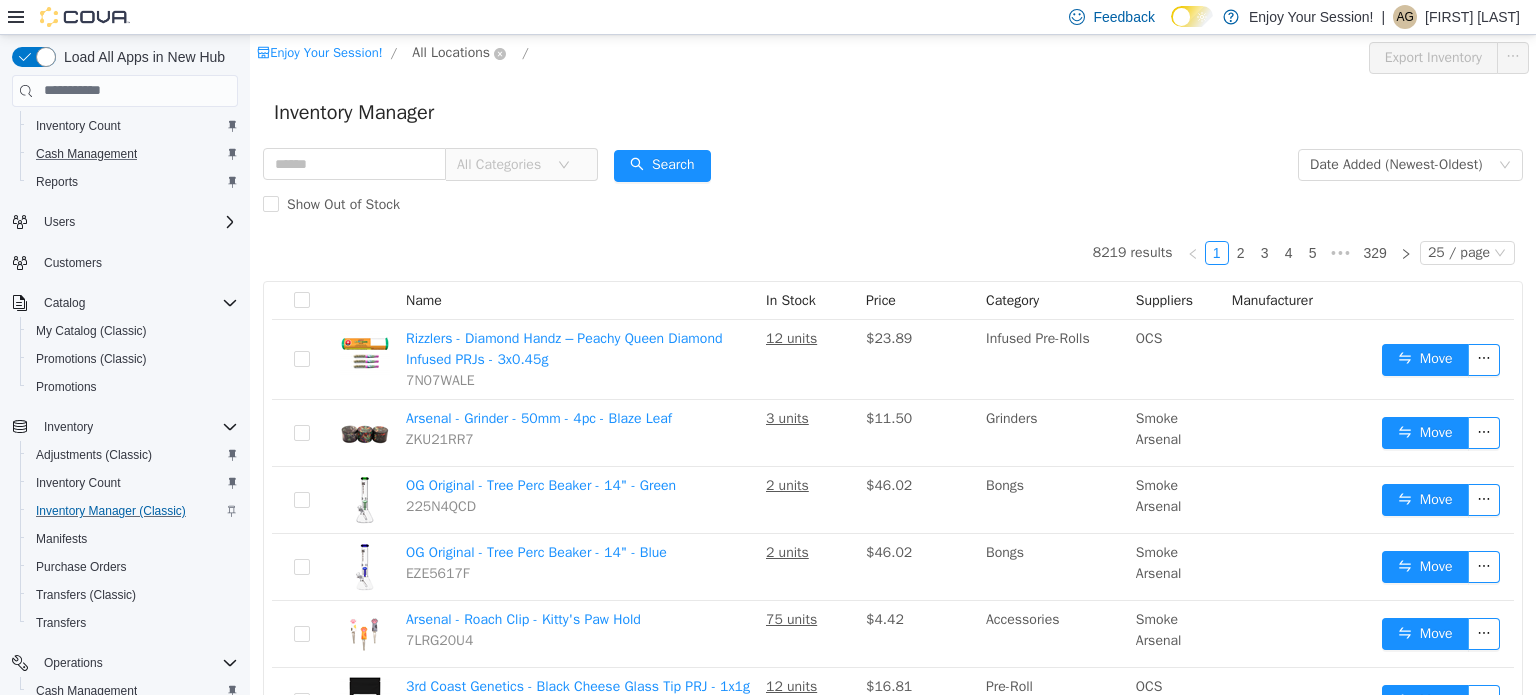 click on "All Locations" at bounding box center (451, 52) 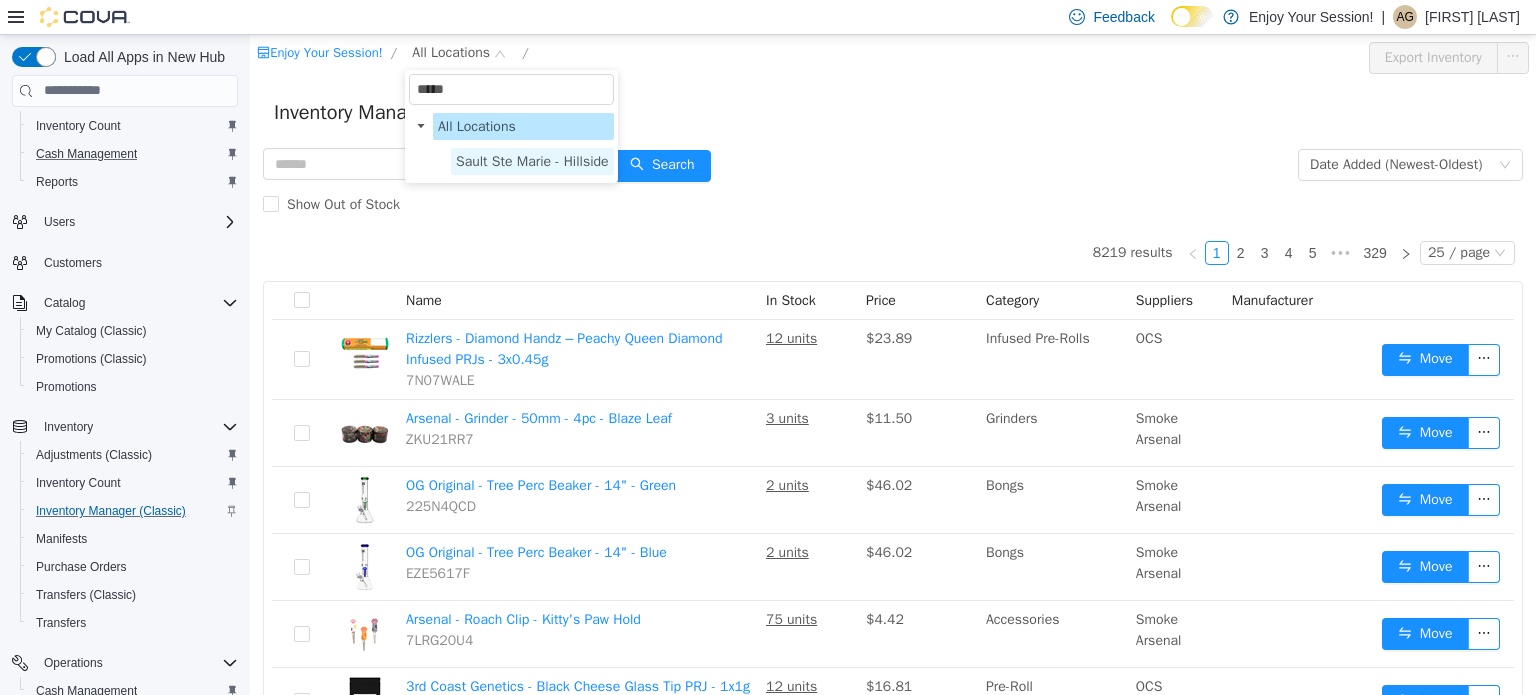 type on "*****" 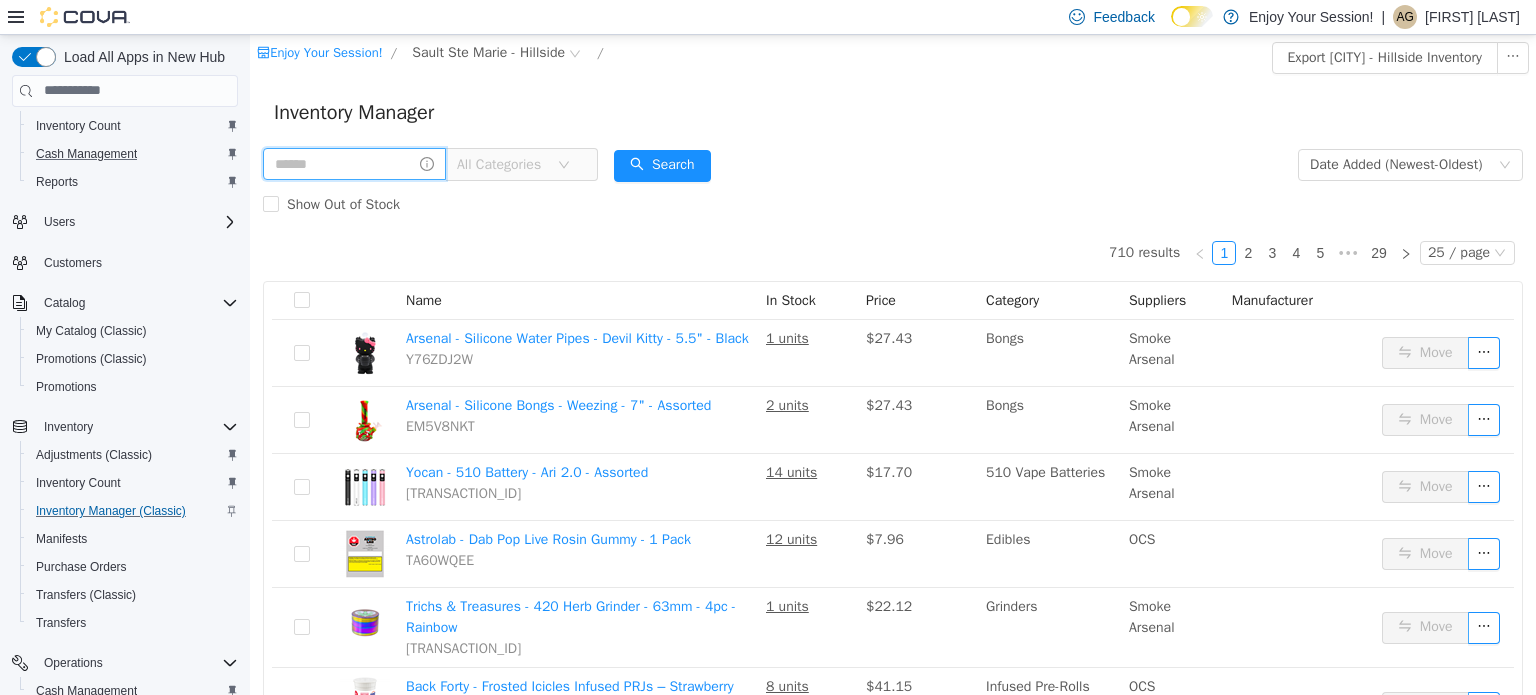 click at bounding box center (354, 163) 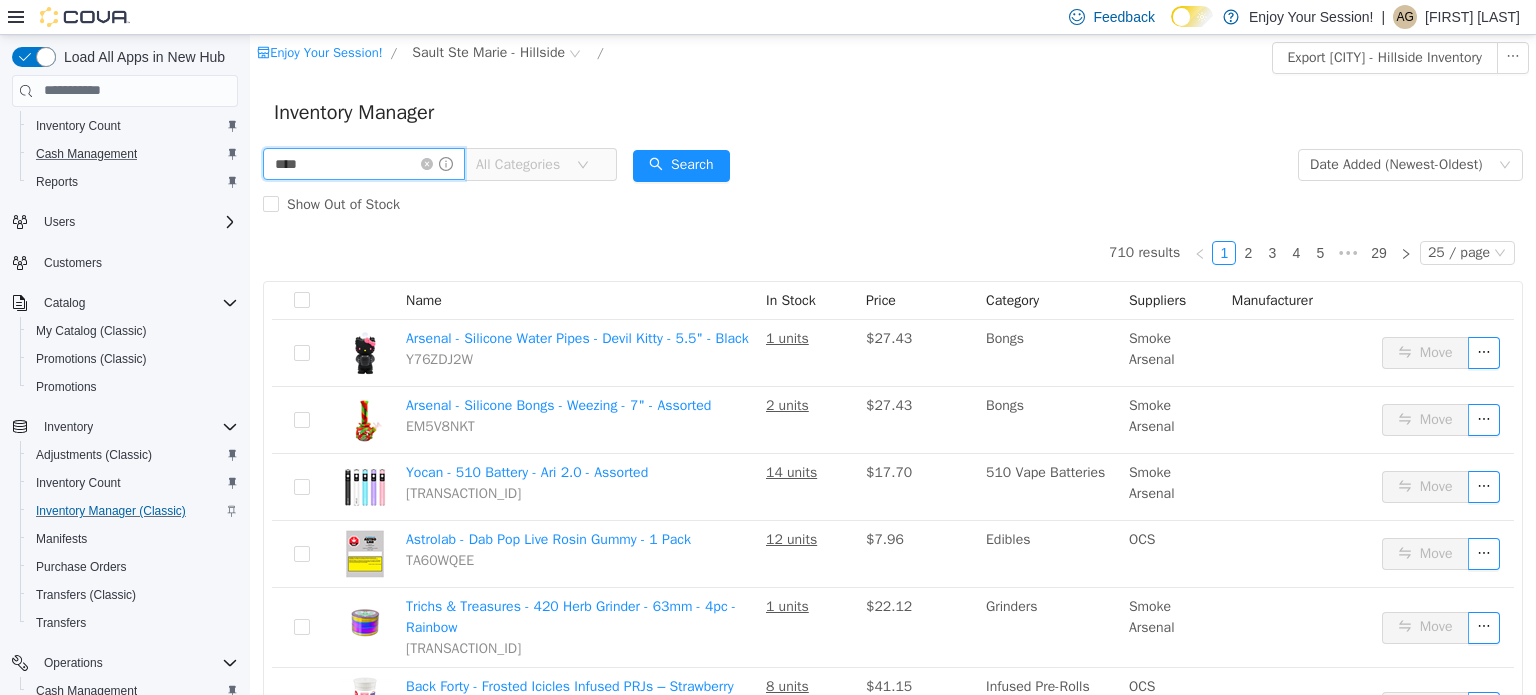 type on "****" 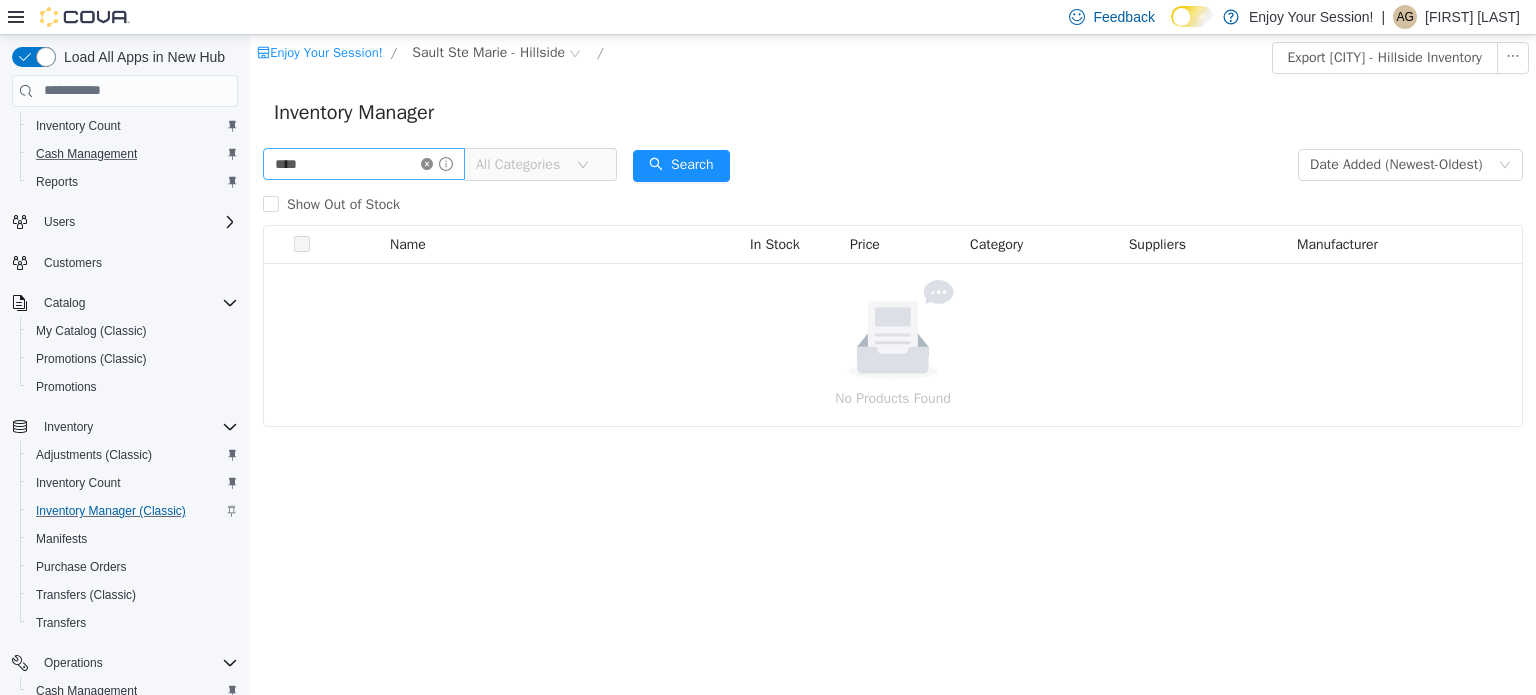 click 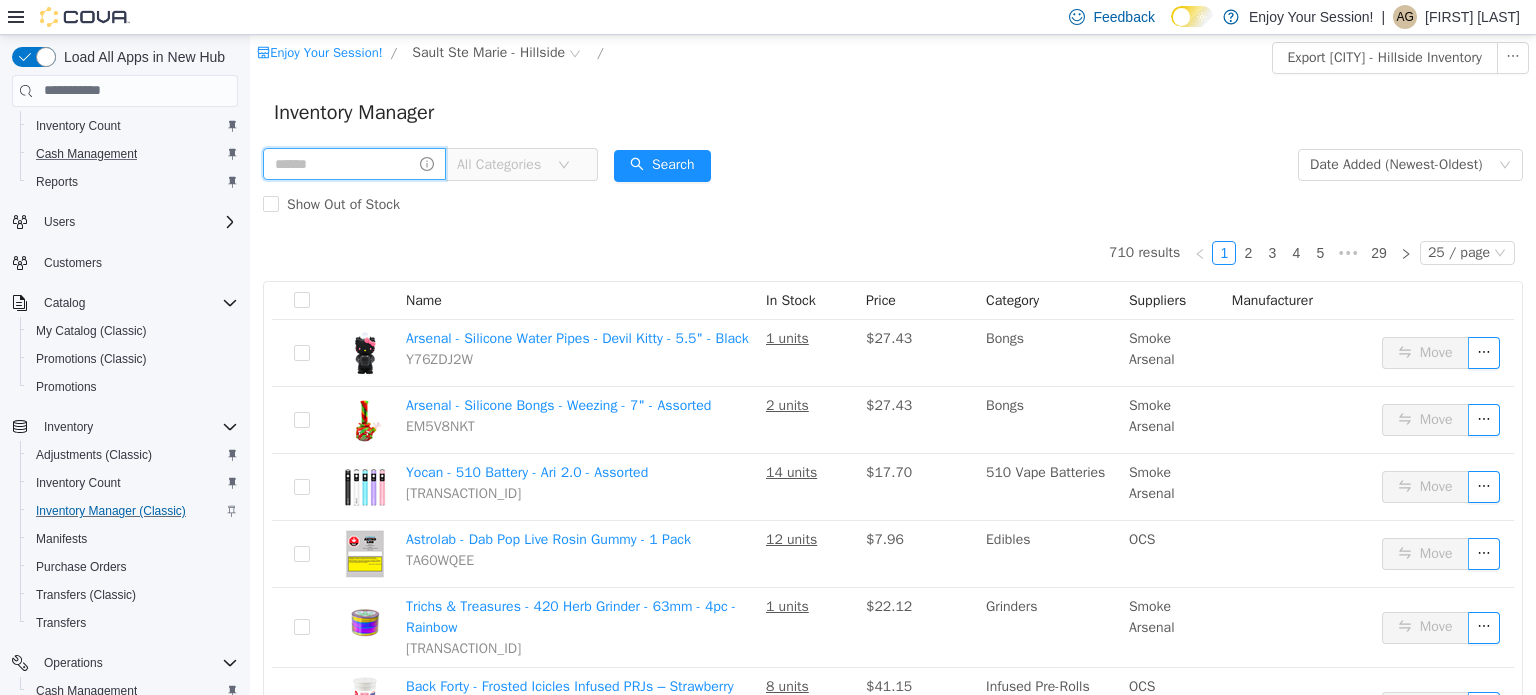 click at bounding box center (354, 163) 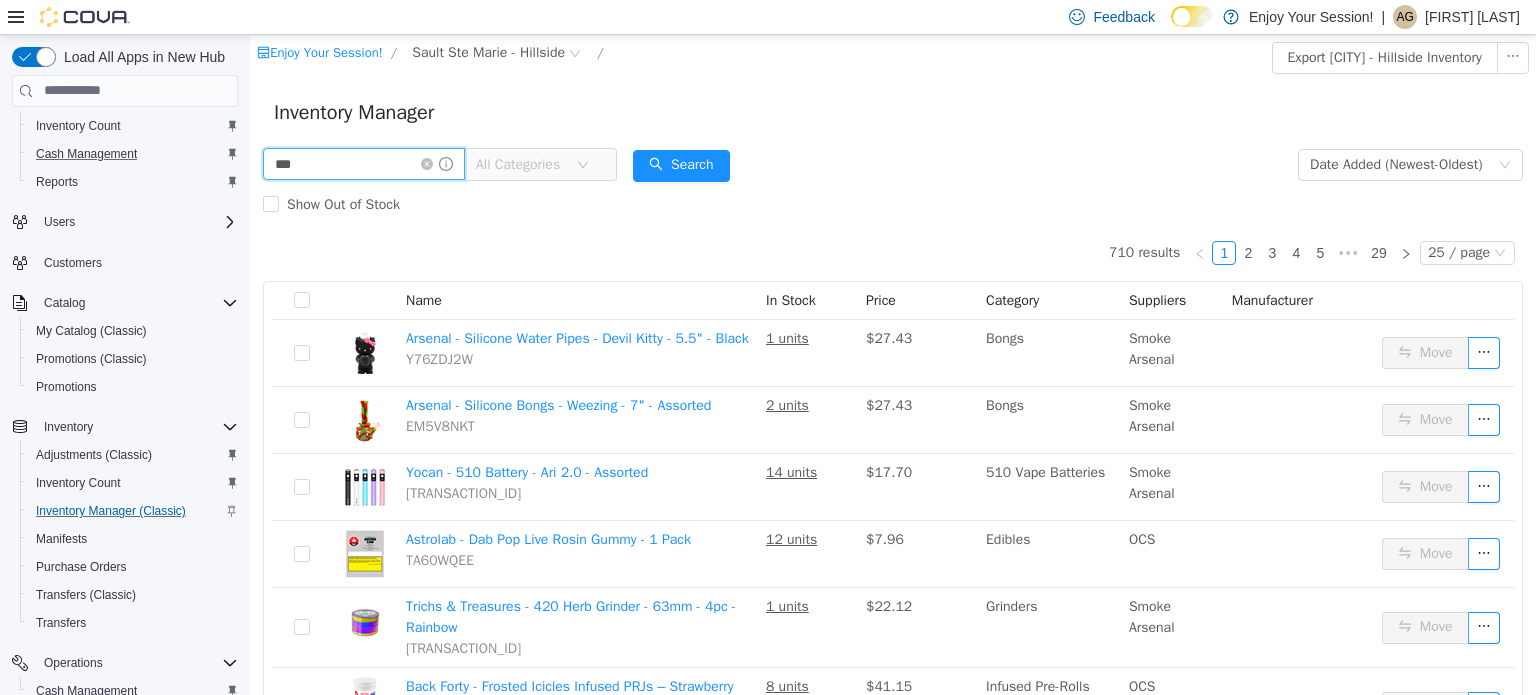 type on "***" 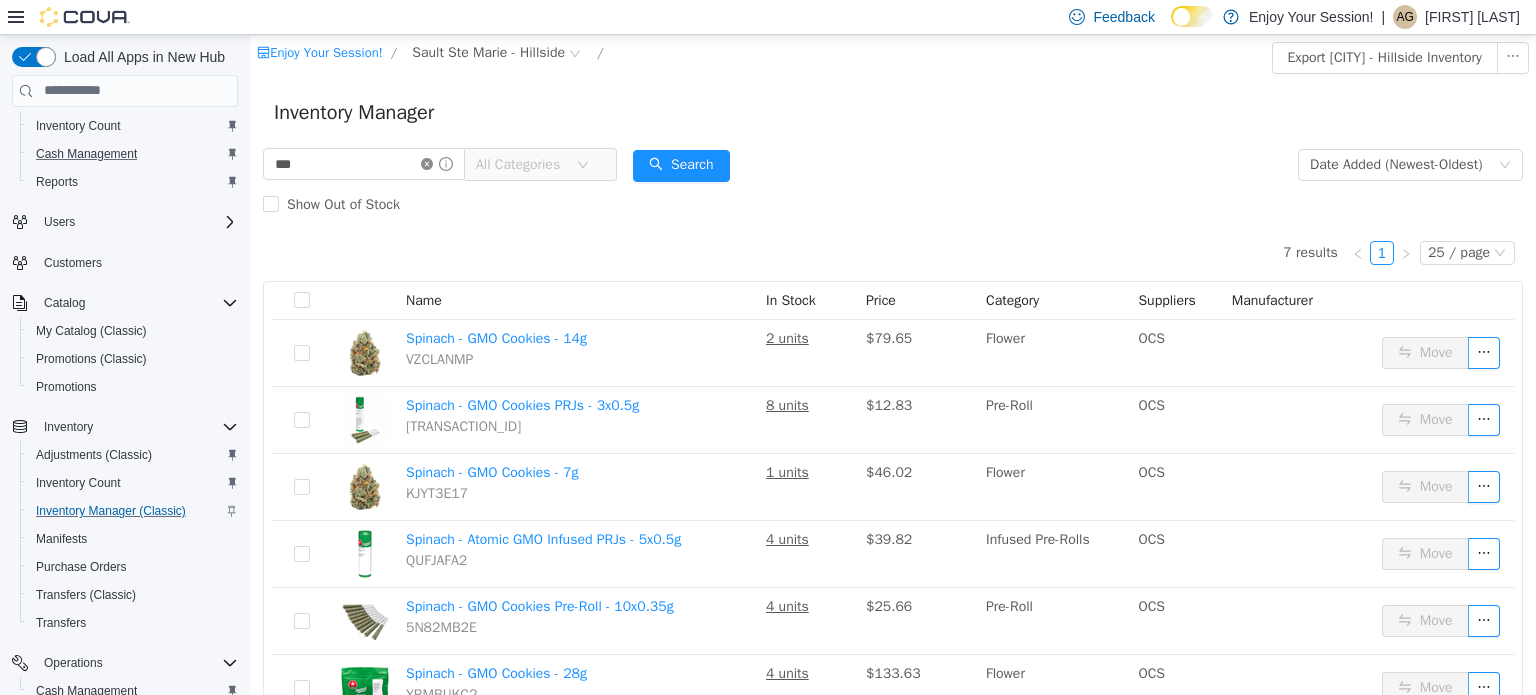 click 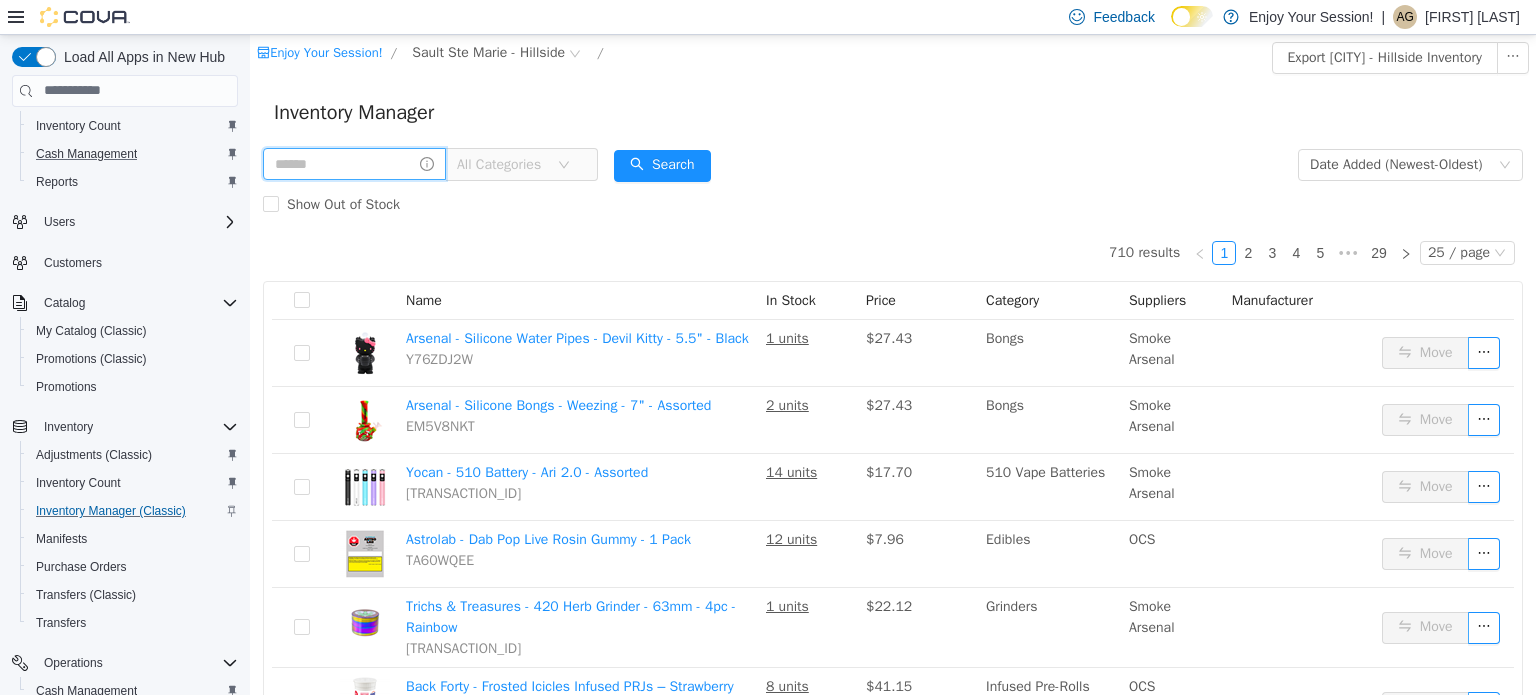 click at bounding box center [354, 163] 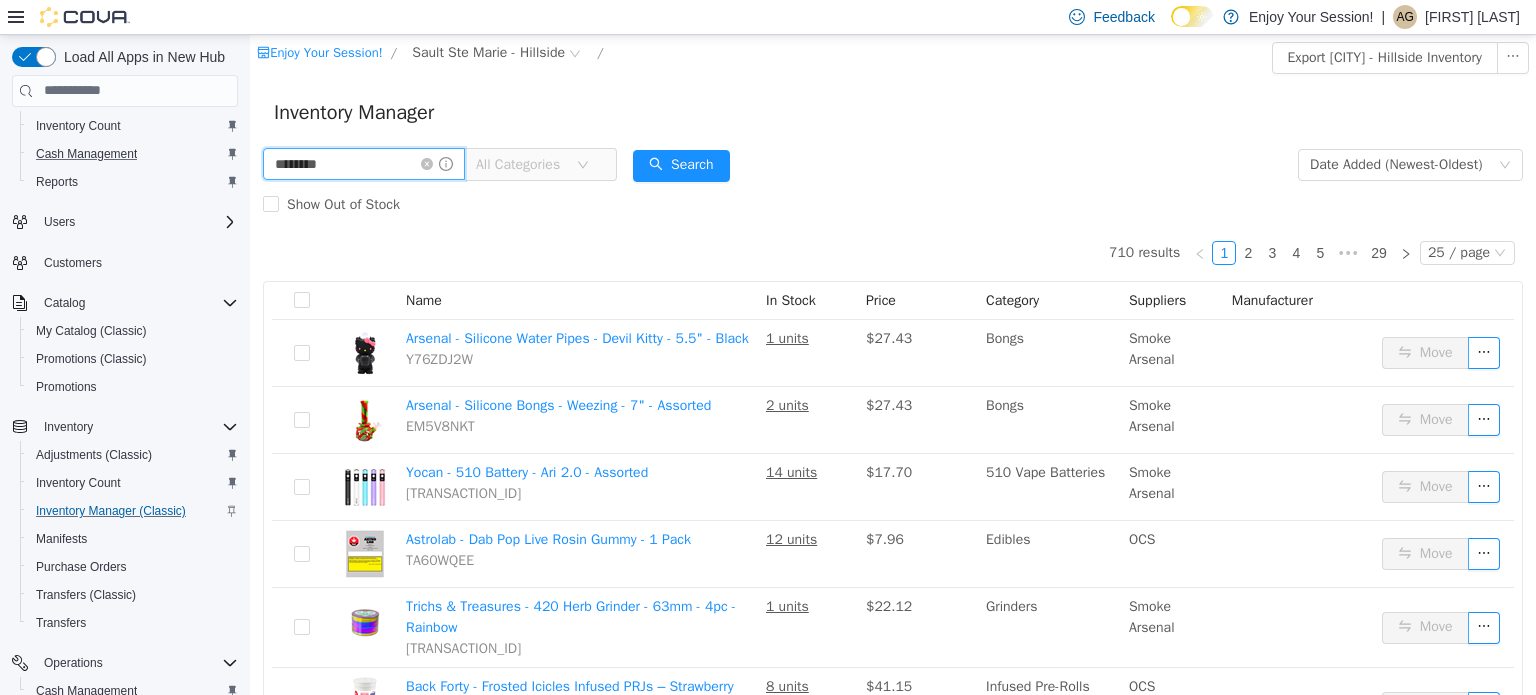 type on "********" 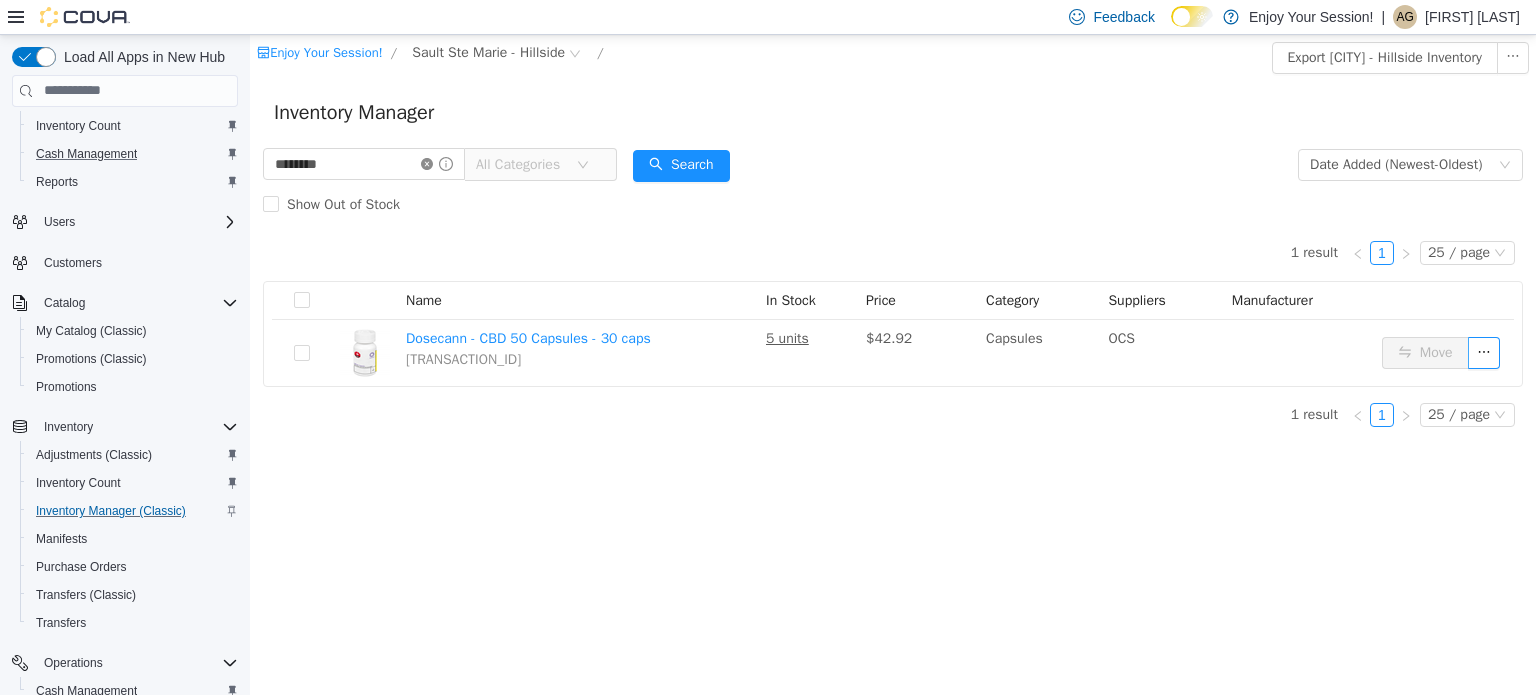 click 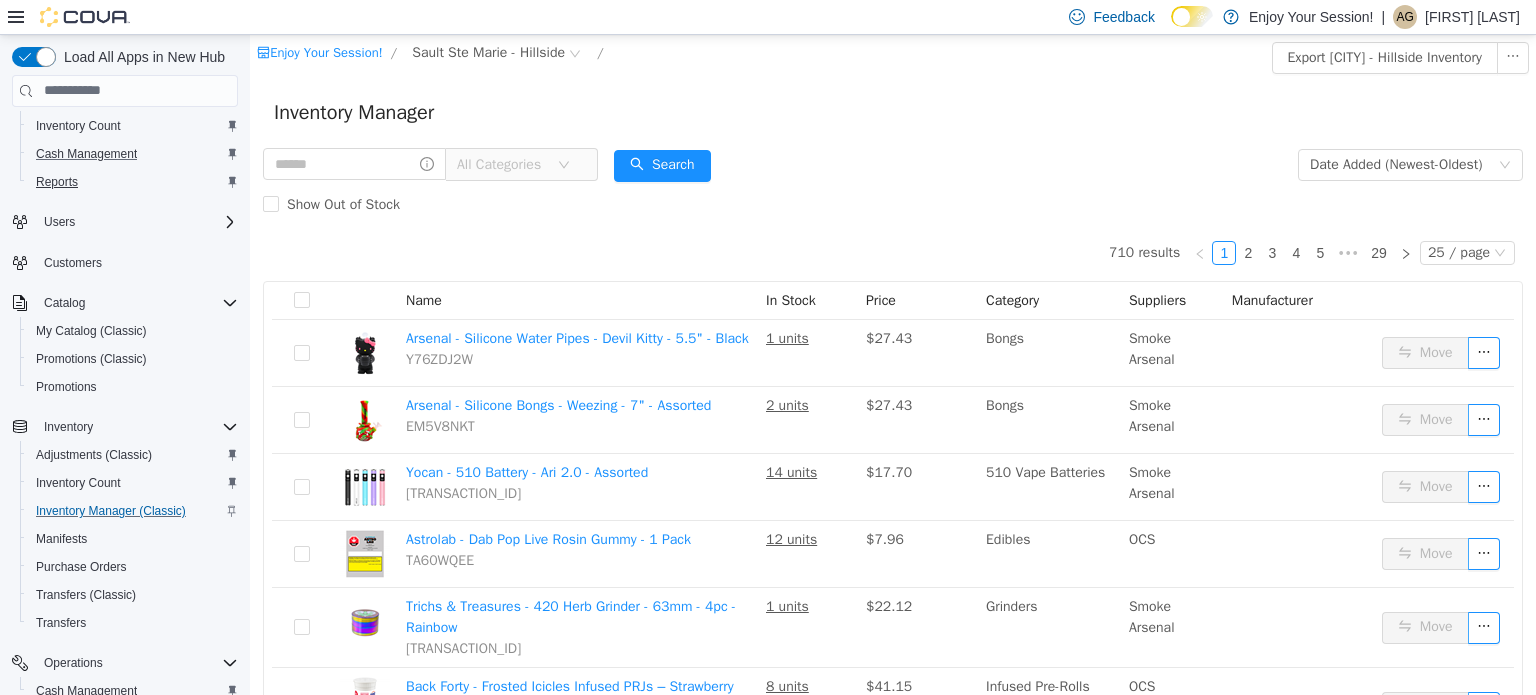 scroll, scrollTop: 0, scrollLeft: 0, axis: both 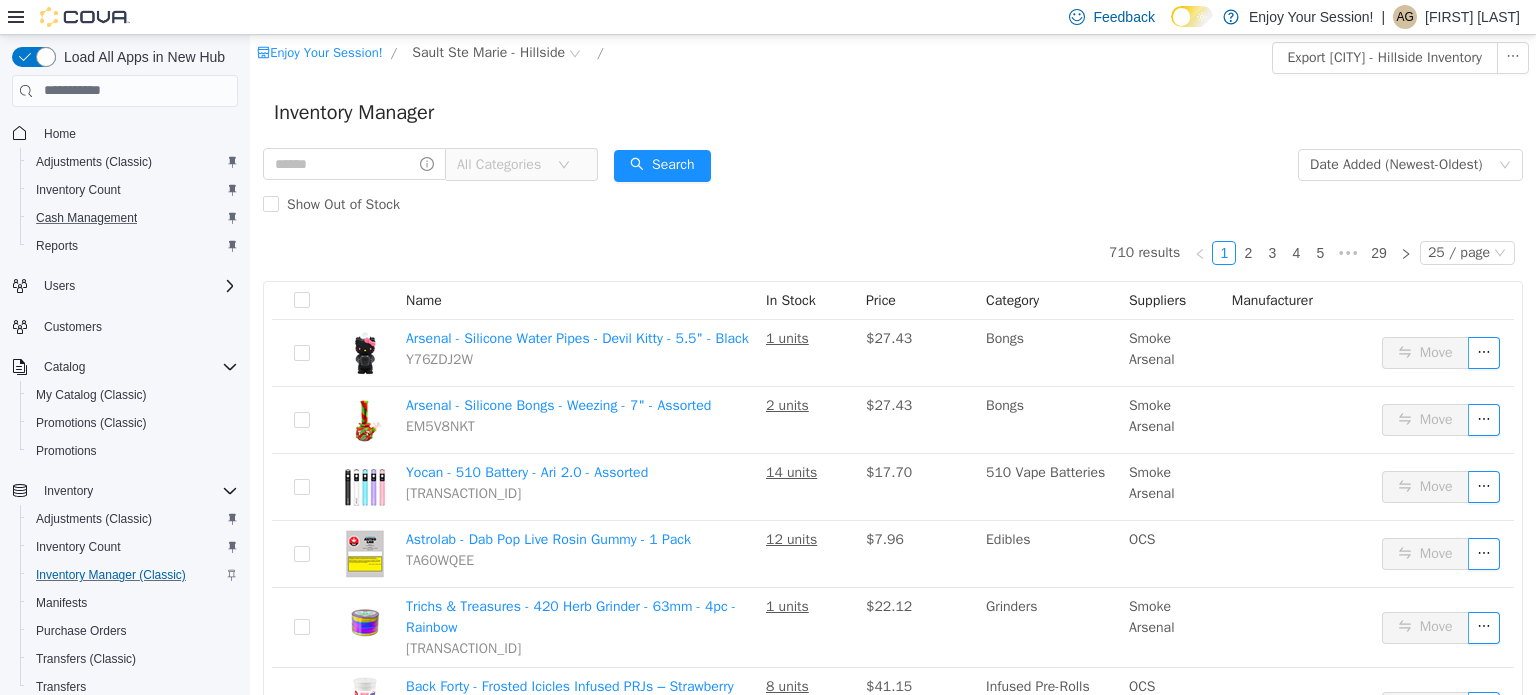 click on "Home" at bounding box center (137, 133) 